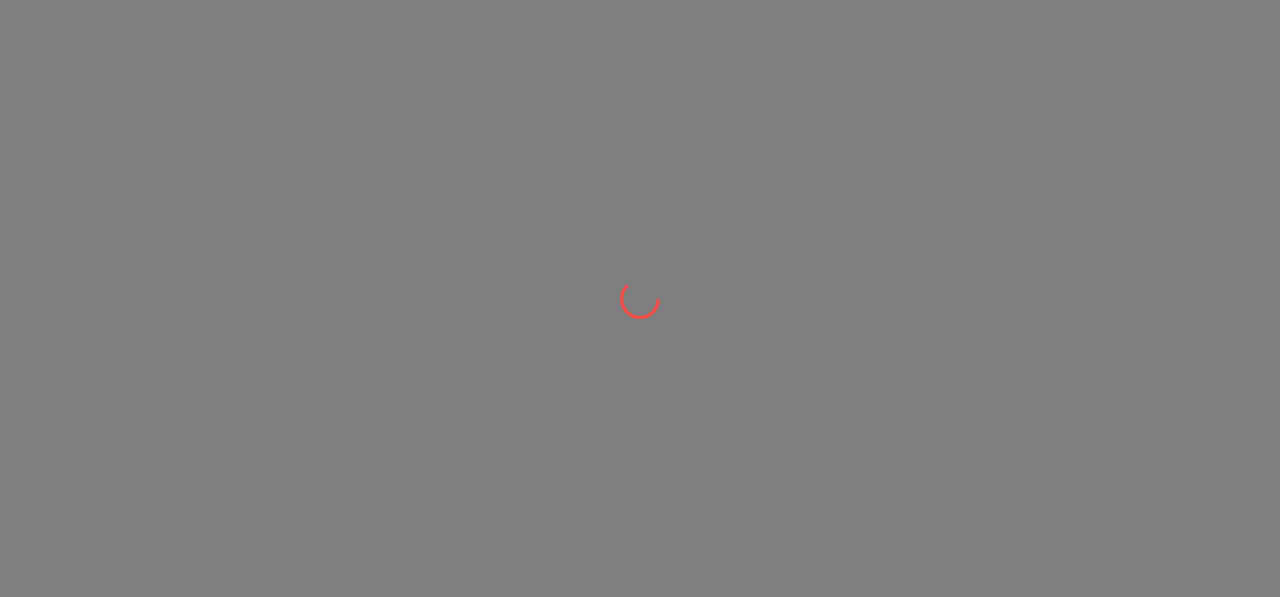 scroll, scrollTop: 0, scrollLeft: 0, axis: both 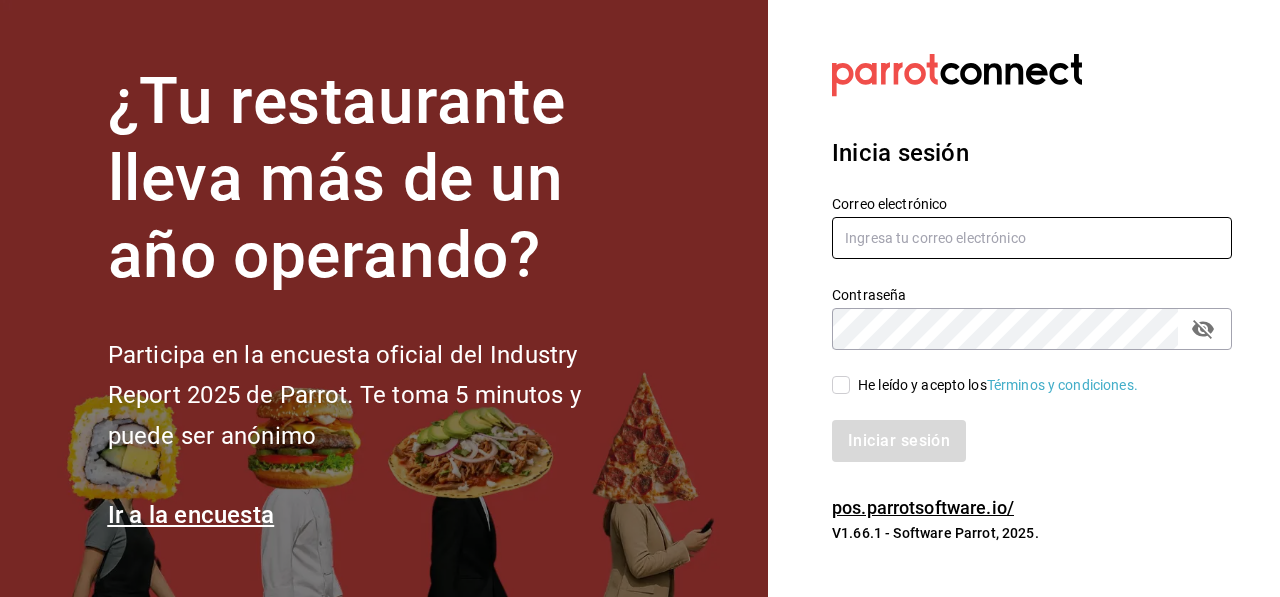 type on "support@example.com" 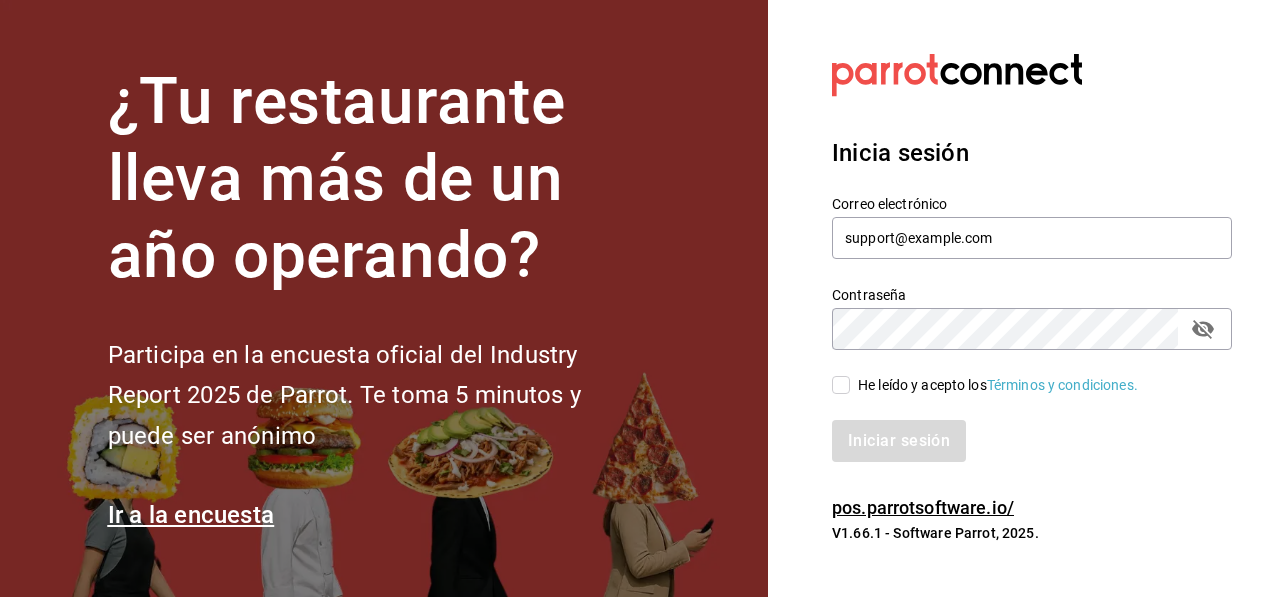 click on "He leído y acepto los  Términos y condiciones." at bounding box center (841, 385) 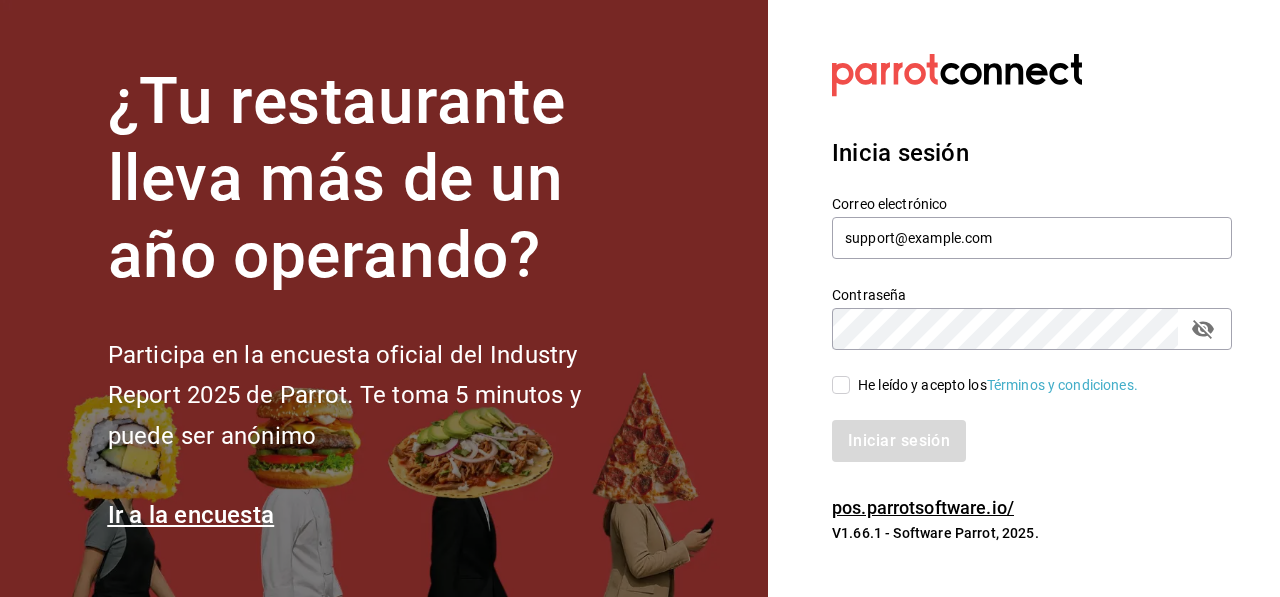 checkbox on "true" 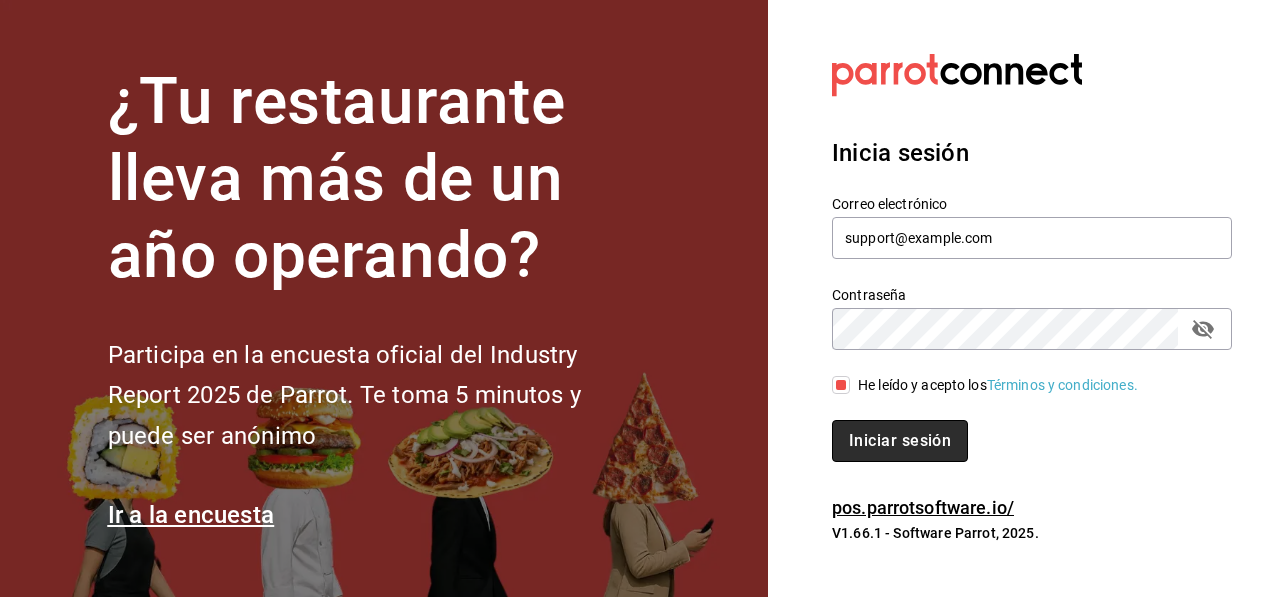 click on "Iniciar sesión" at bounding box center (900, 441) 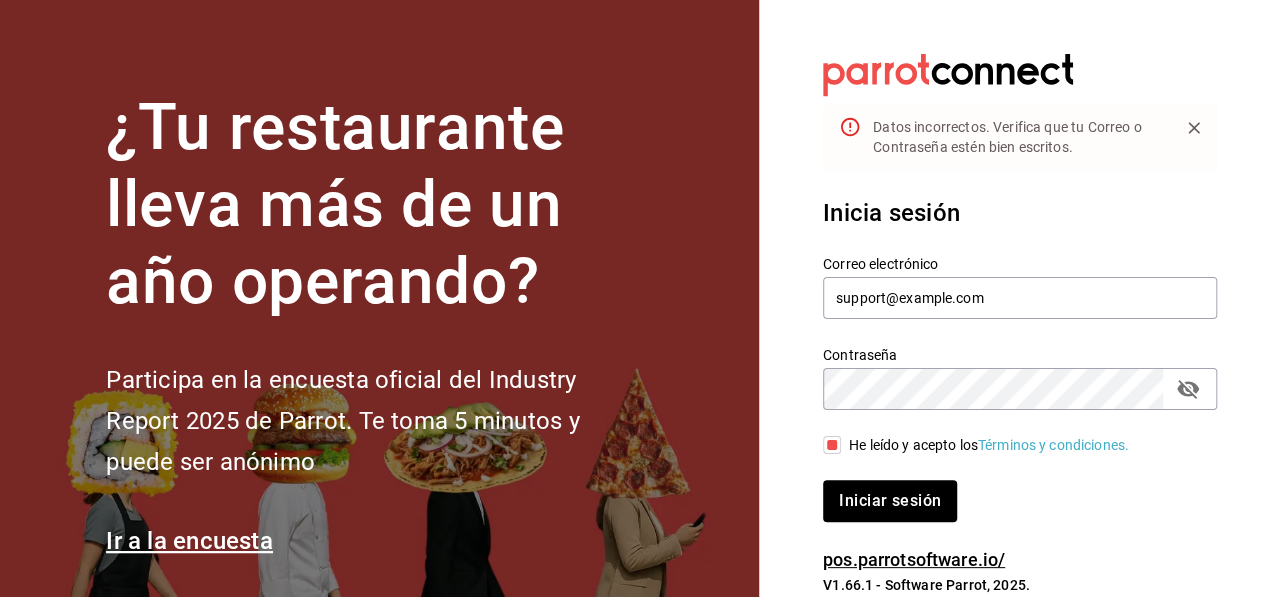 click 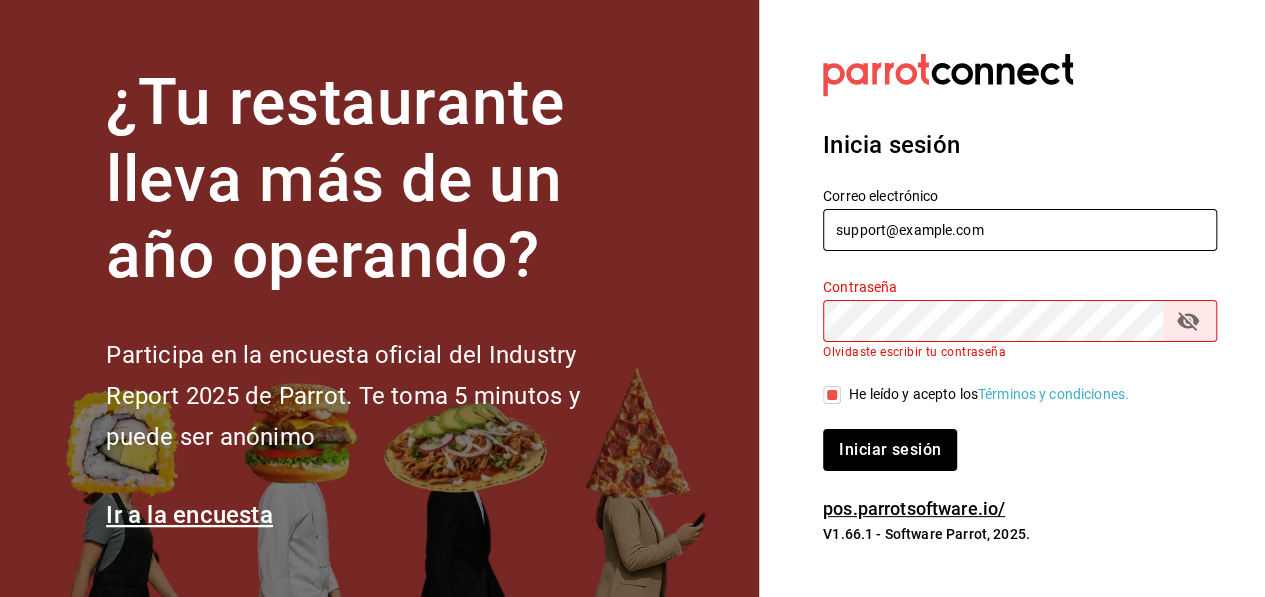 click on "SERGIO.SANTILLAN@GRUPOCOSTENO.COM" at bounding box center [1020, 230] 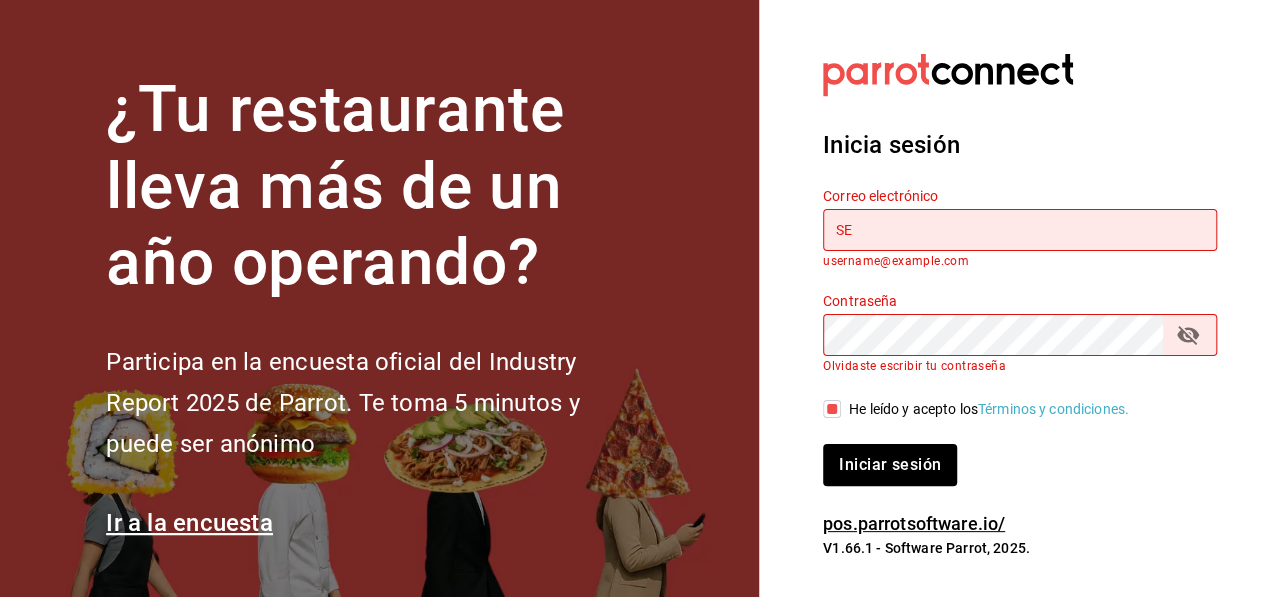 type on "S" 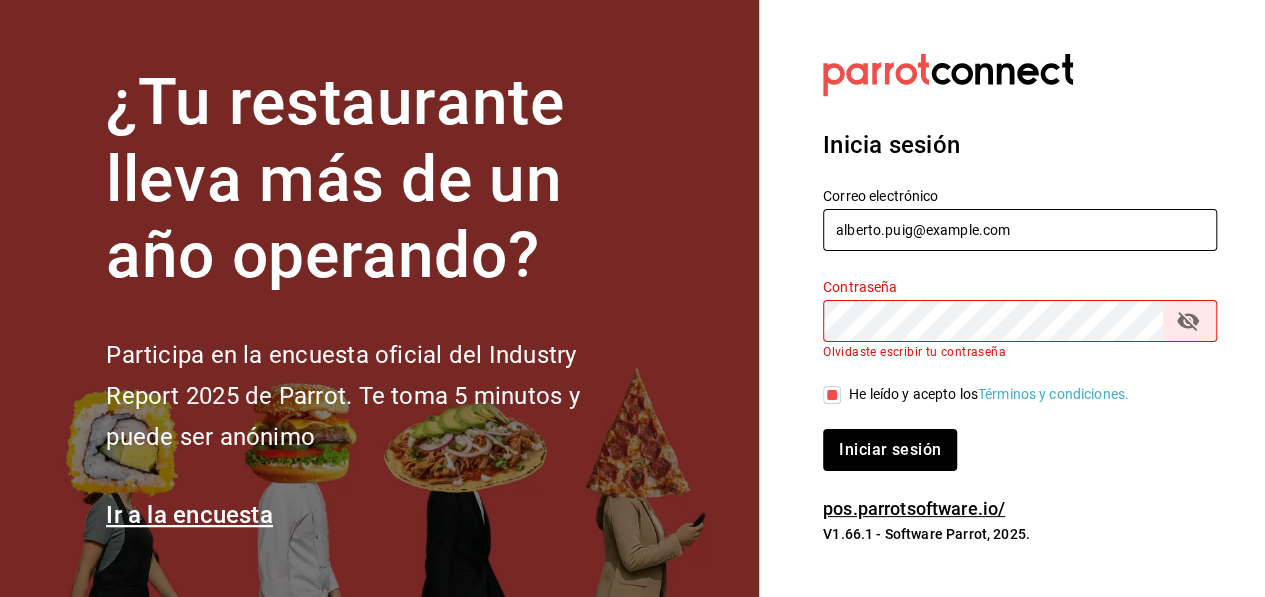 type on "alberto.puig@grupocosteno.com" 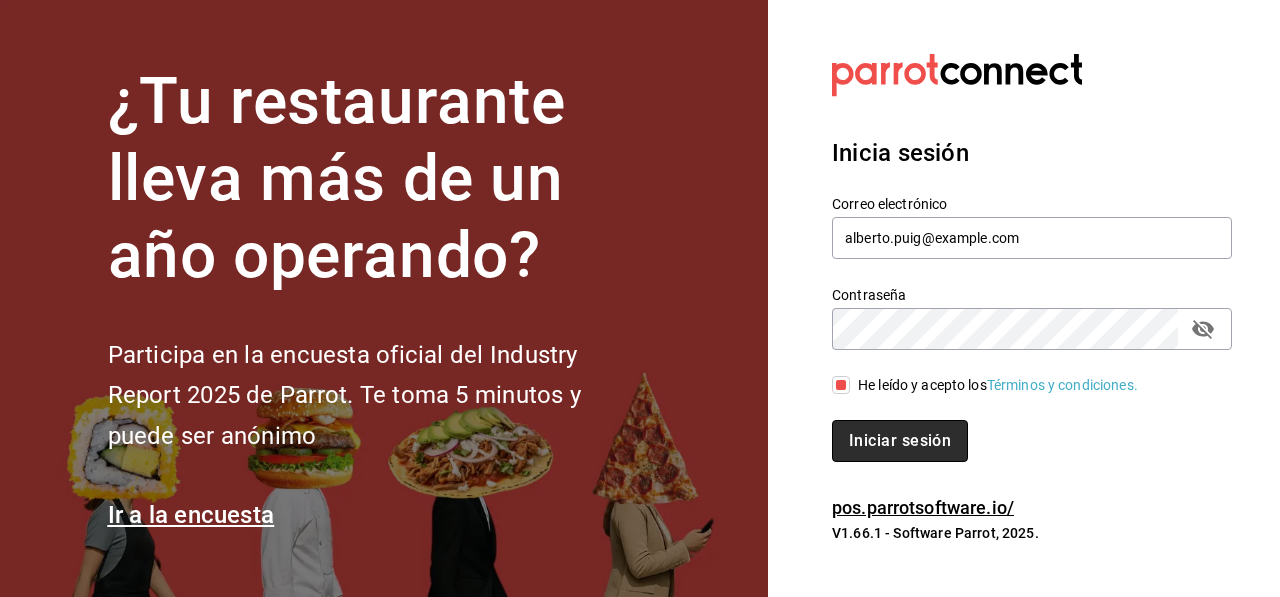 click on "Iniciar sesión" at bounding box center (900, 441) 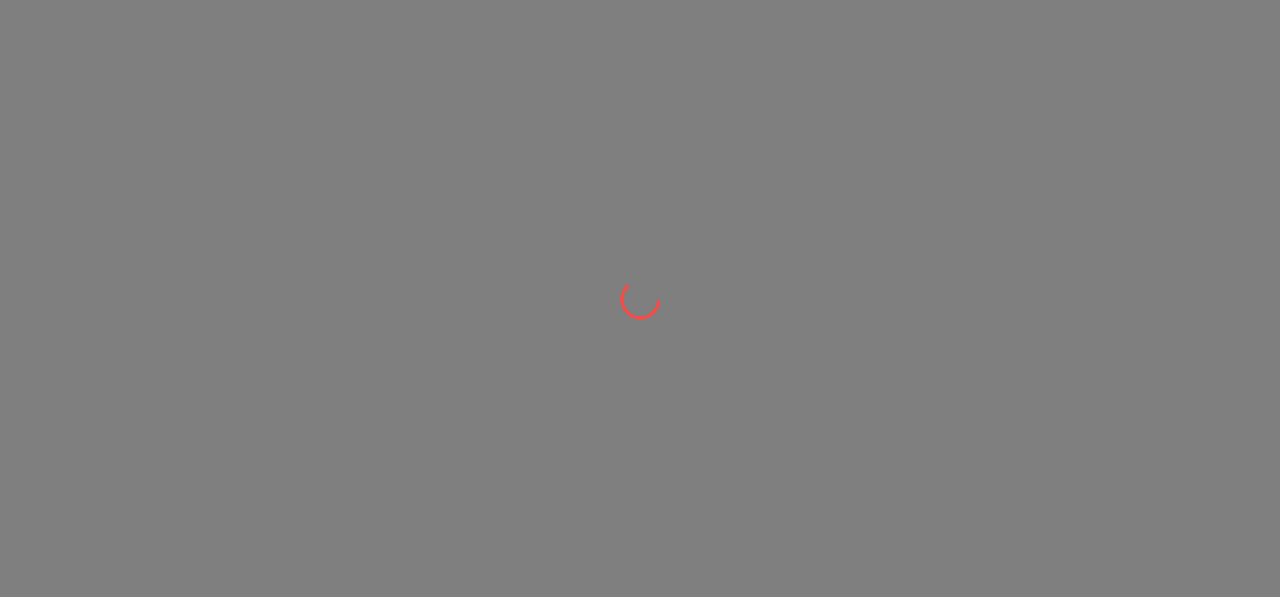 scroll, scrollTop: 0, scrollLeft: 0, axis: both 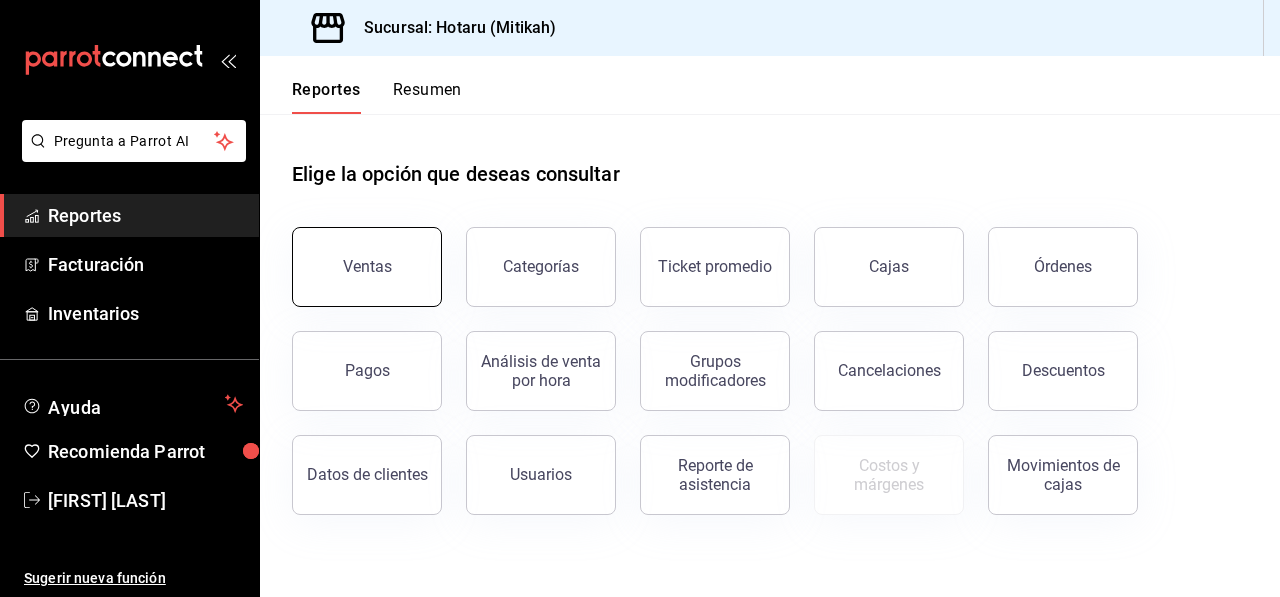 click on "Ventas" at bounding box center (367, 266) 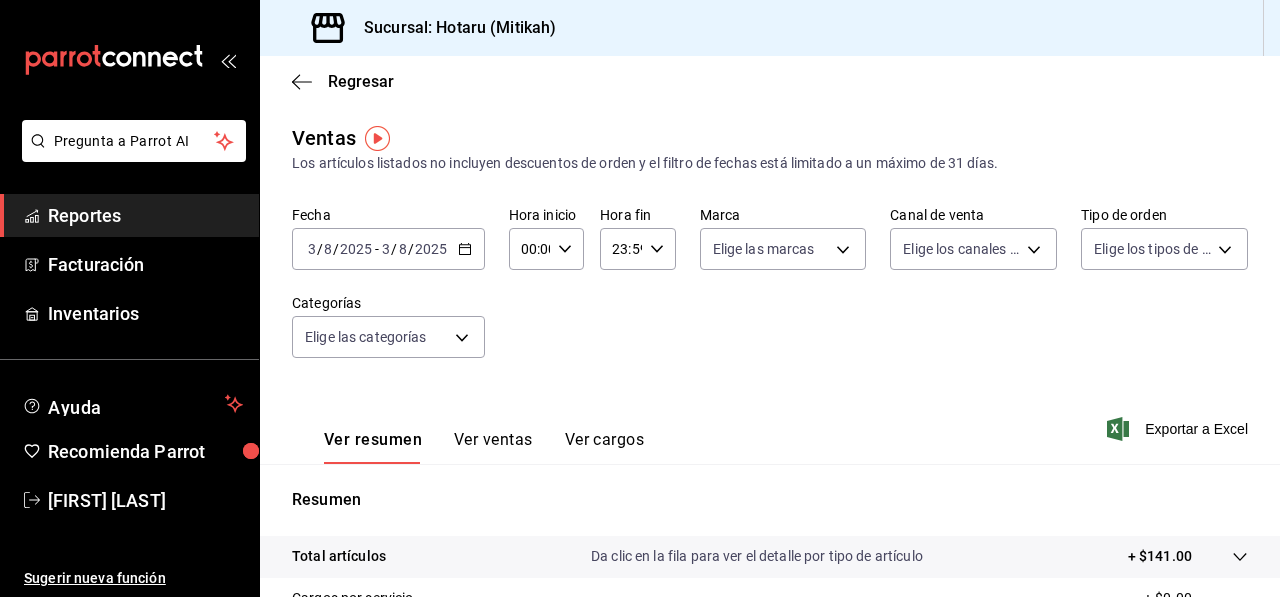 click on "2025-08-03 3 / 8 / 2025 - 2025-08-03 3 / 8 / 2025" at bounding box center [388, 249] 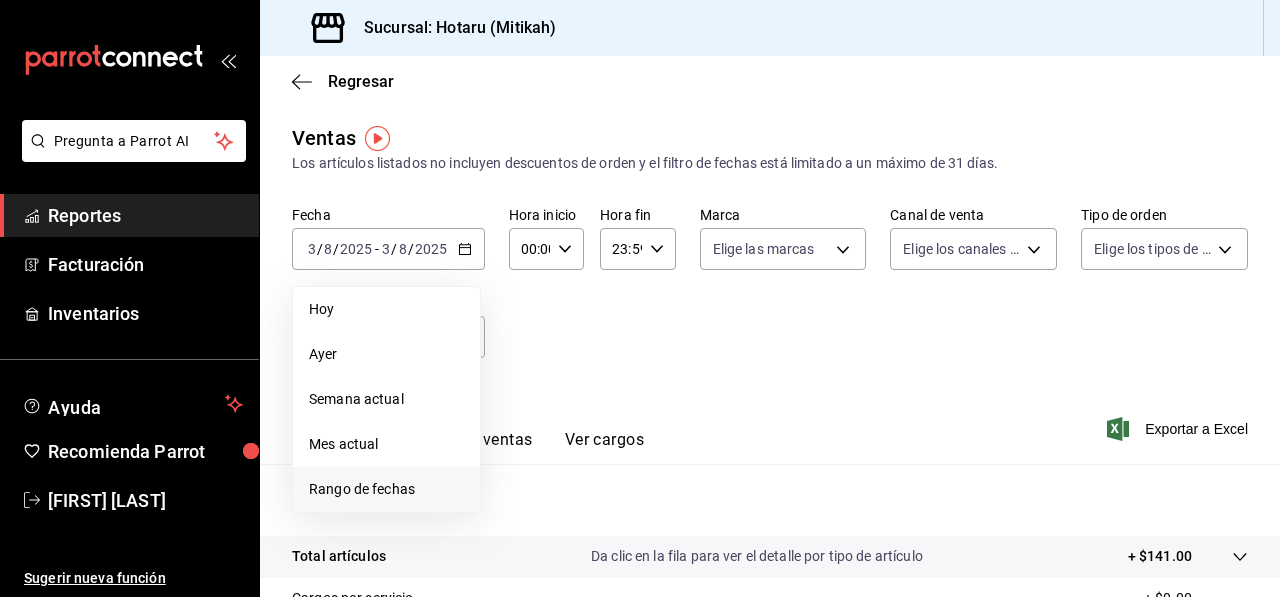 click on "Rango de fechas" at bounding box center (386, 489) 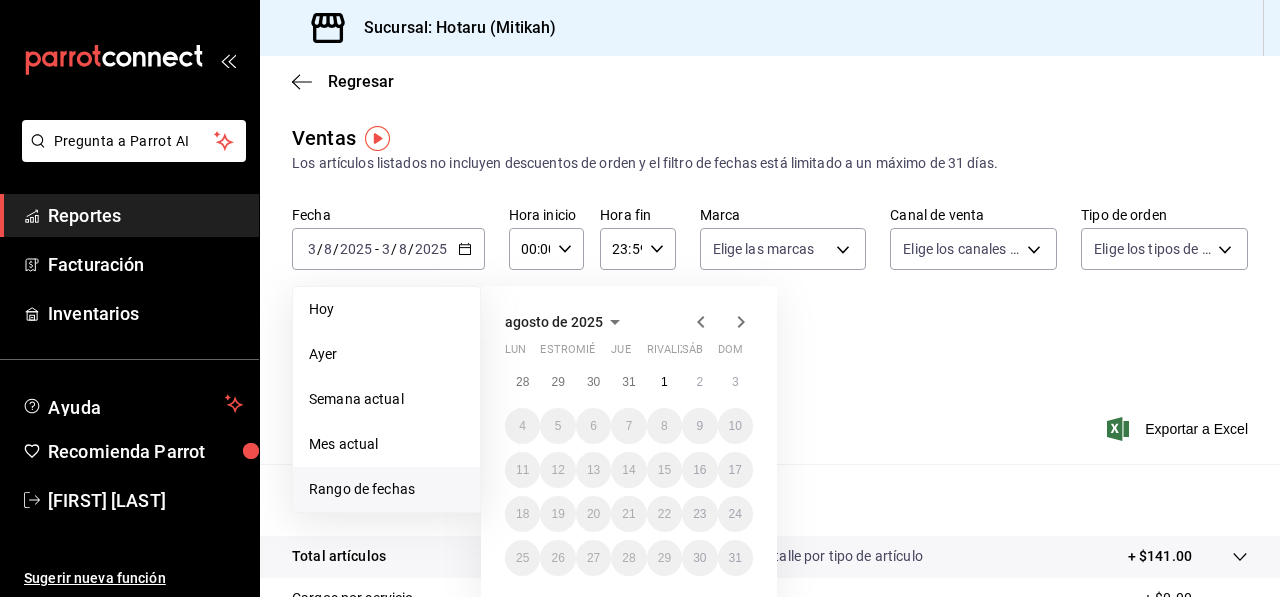 click 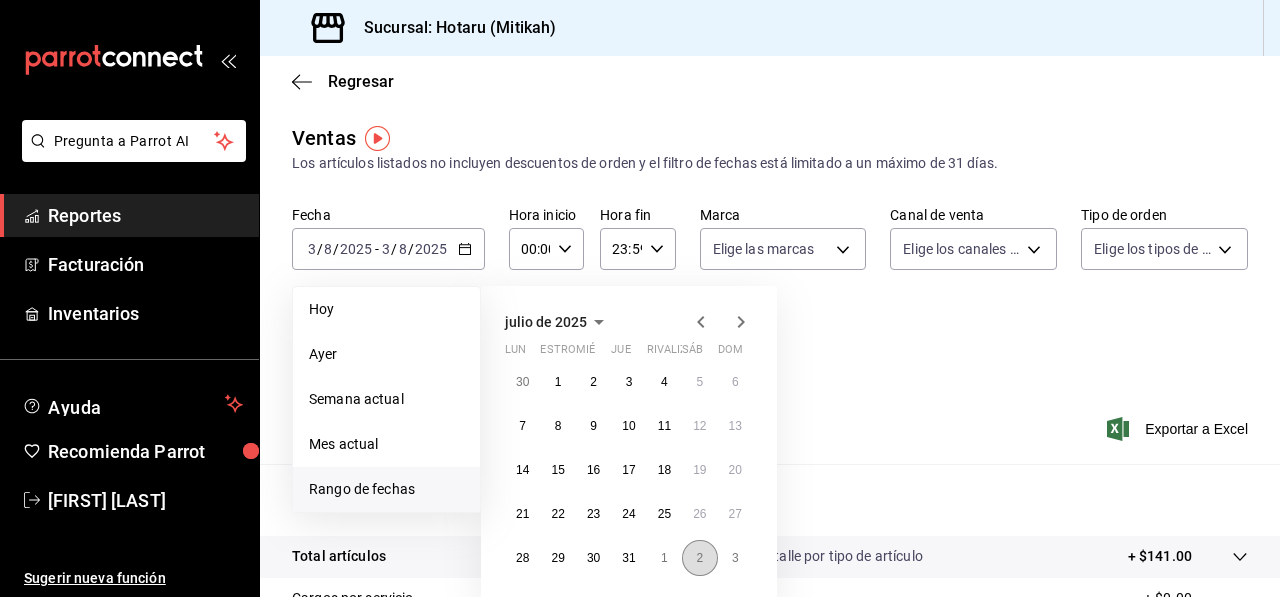 click on "2" at bounding box center [699, 558] 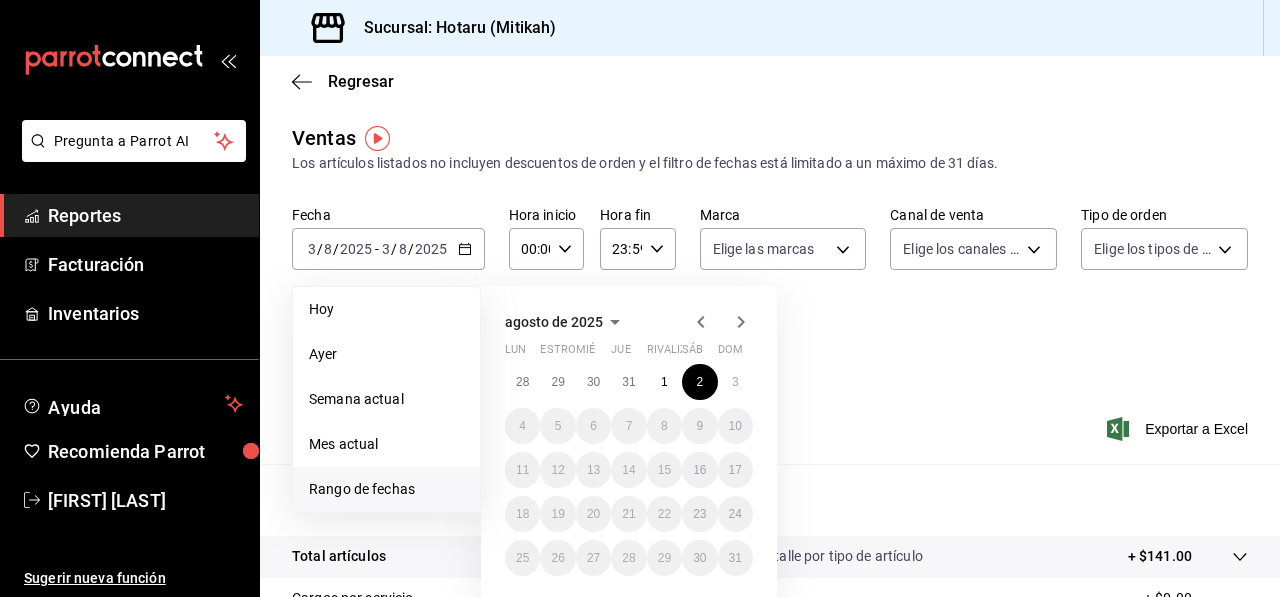 click 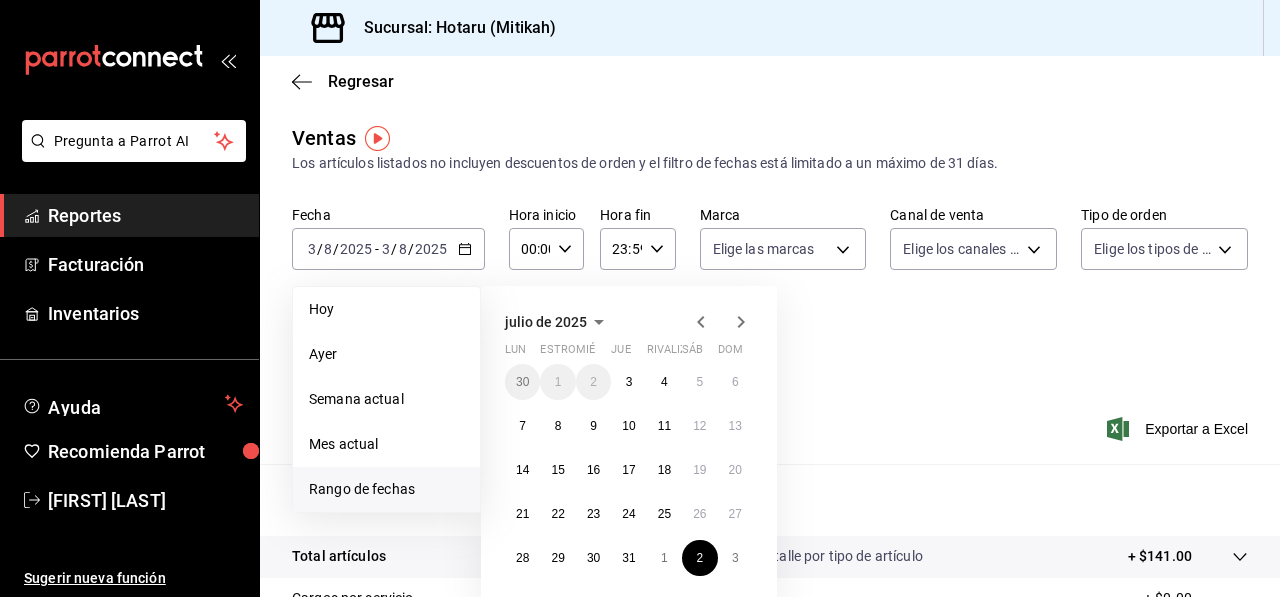 click 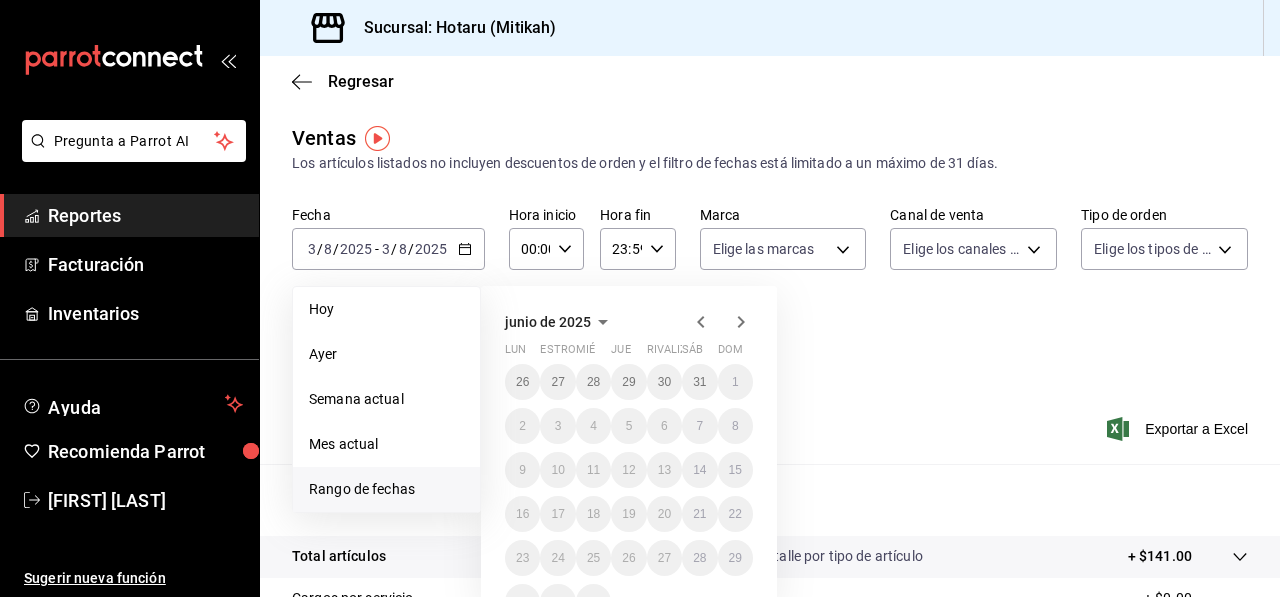 click 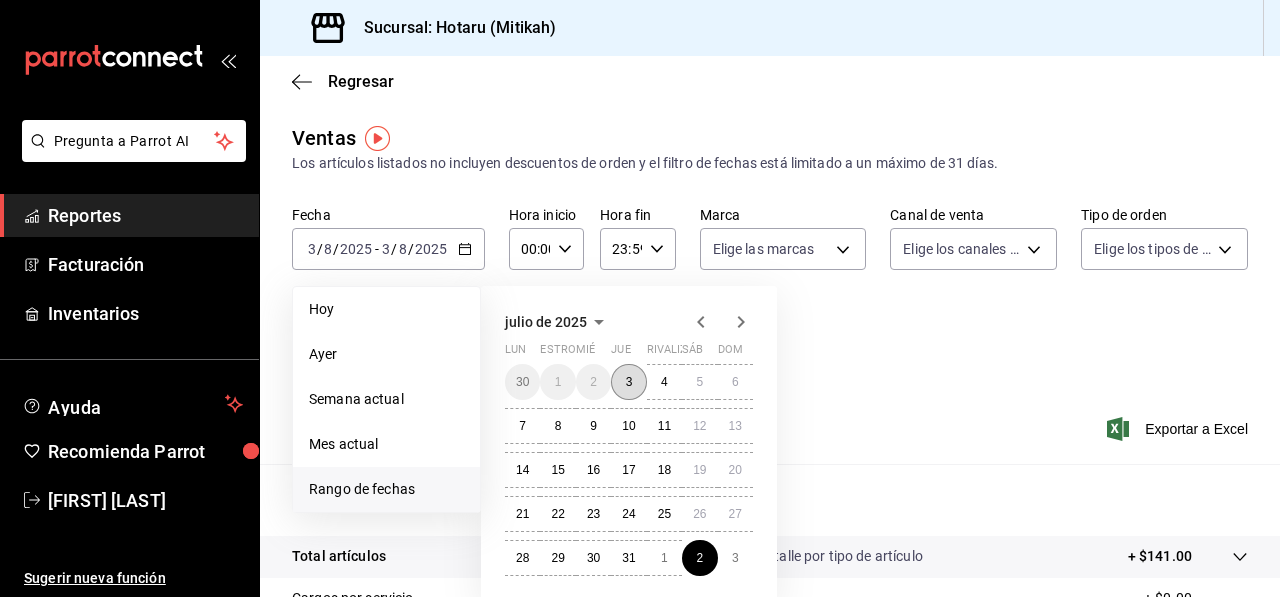 click on "3" at bounding box center (628, 382) 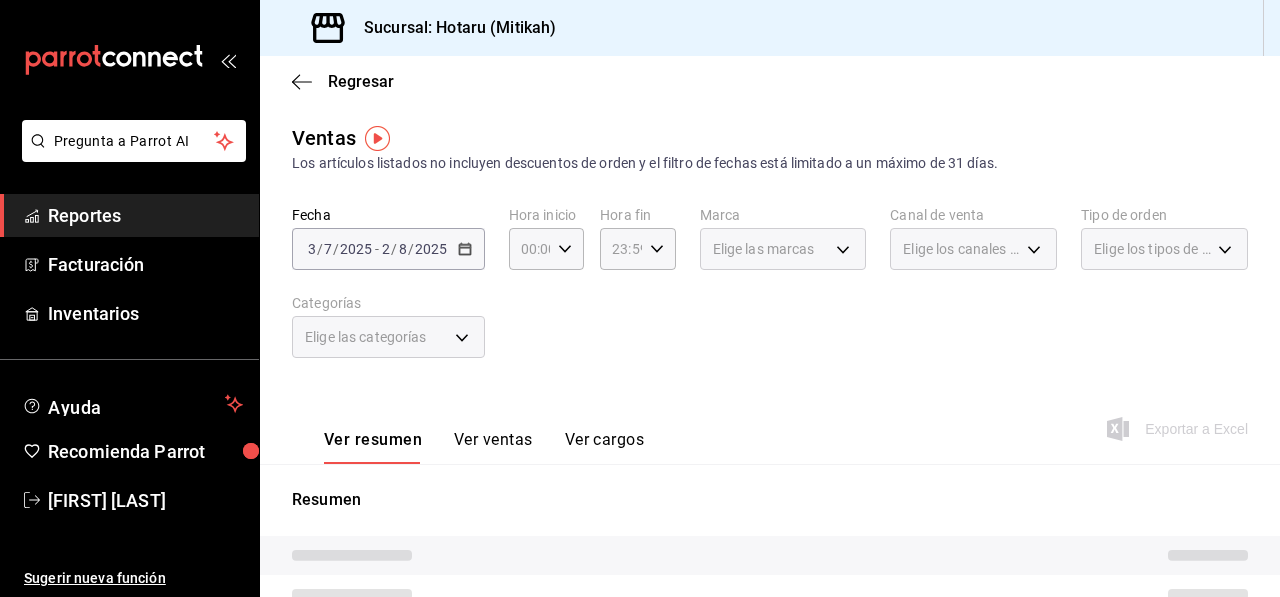 click on "Elige las marcas" at bounding box center (783, 249) 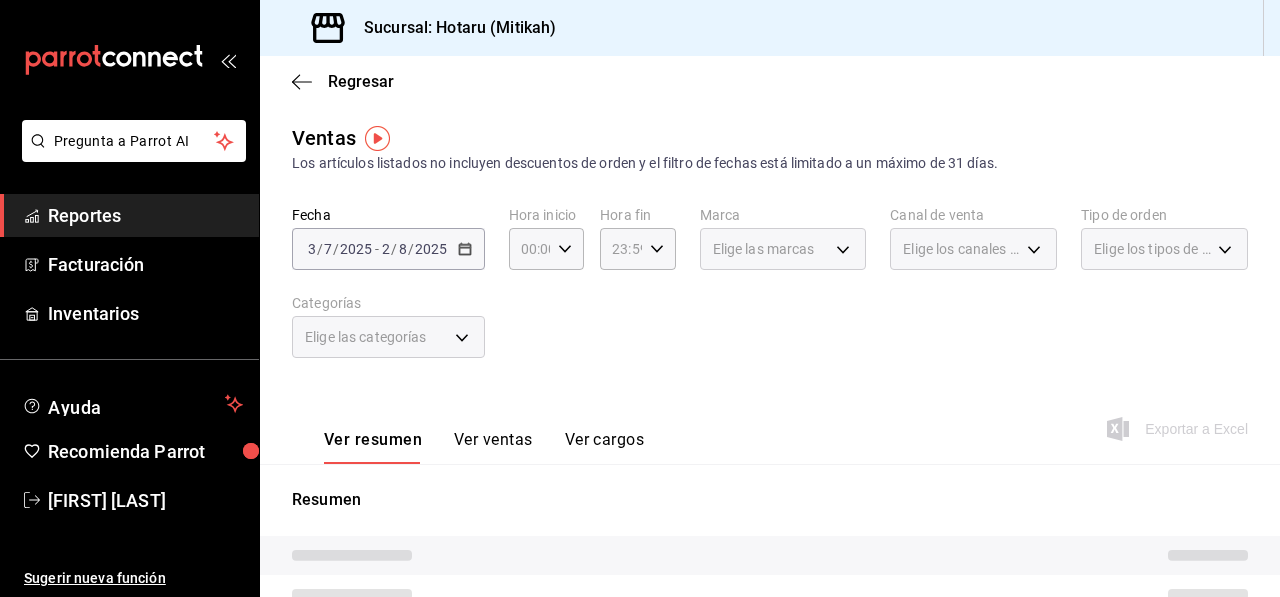click on "Elige las marcas" at bounding box center (783, 249) 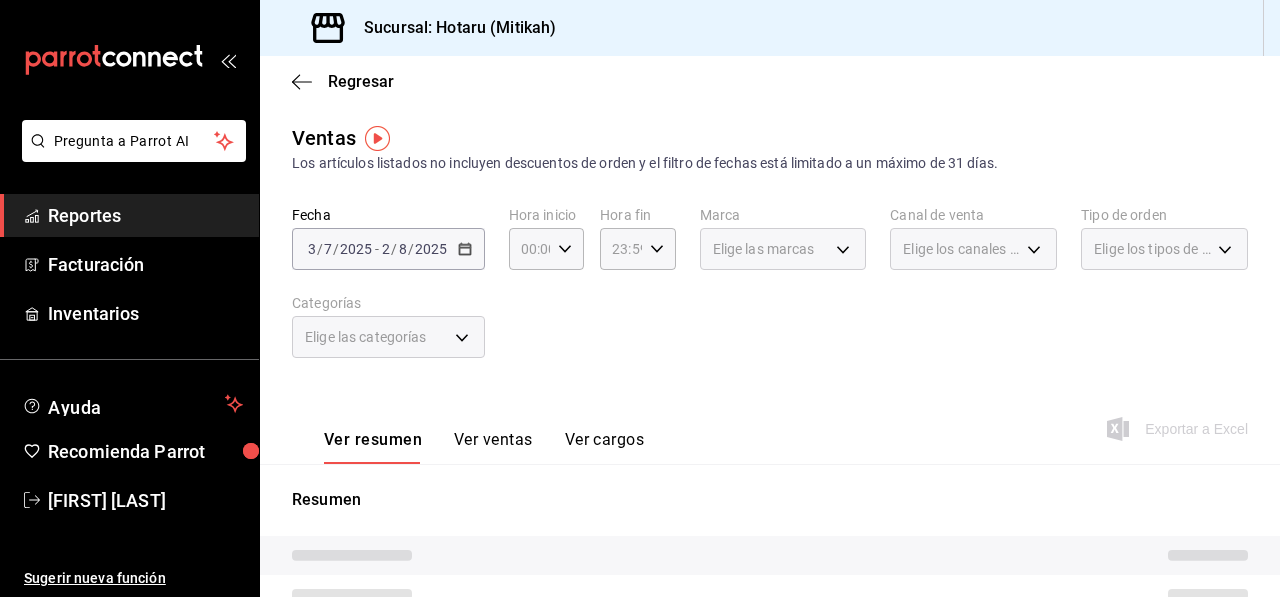 click on "Elige los canales de venta" at bounding box center [973, 249] 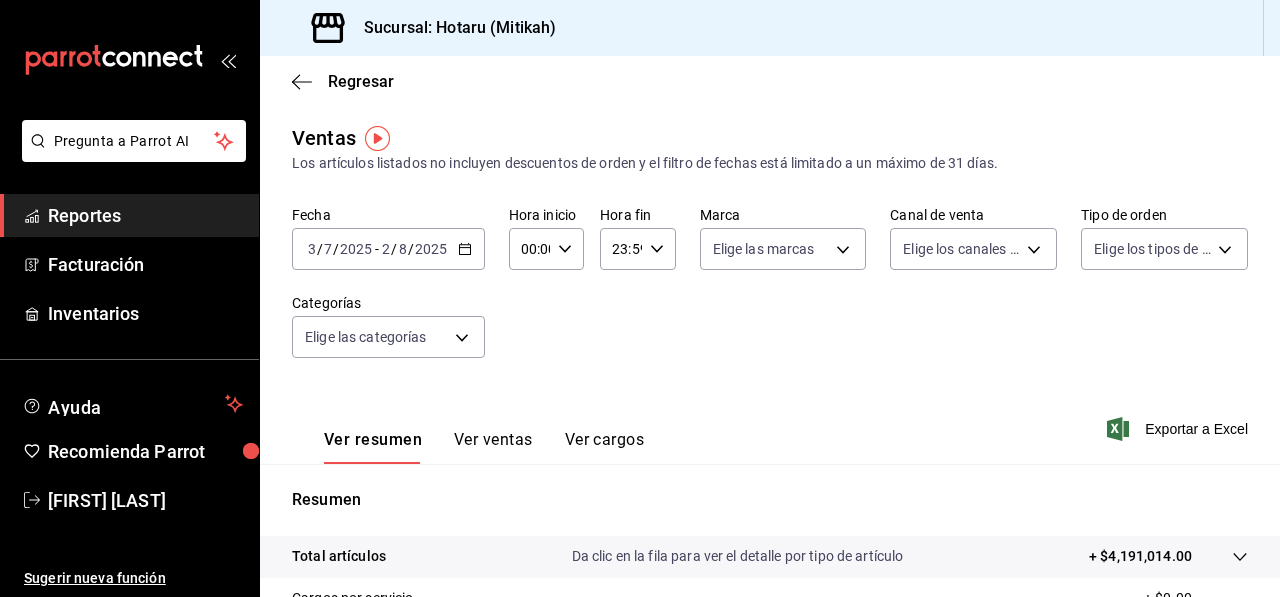 click on "Fecha [DATE] [DATE] - [DATE] [DATE] Hora inicio 00:00 Hora inicio Hora fin 23:59 Hora fin Marca Elige las marcas Canal de venta Elige los canales de venta Tipo de orden Elige los tipos de orden Categorías Elige las categorías" at bounding box center (770, 294) 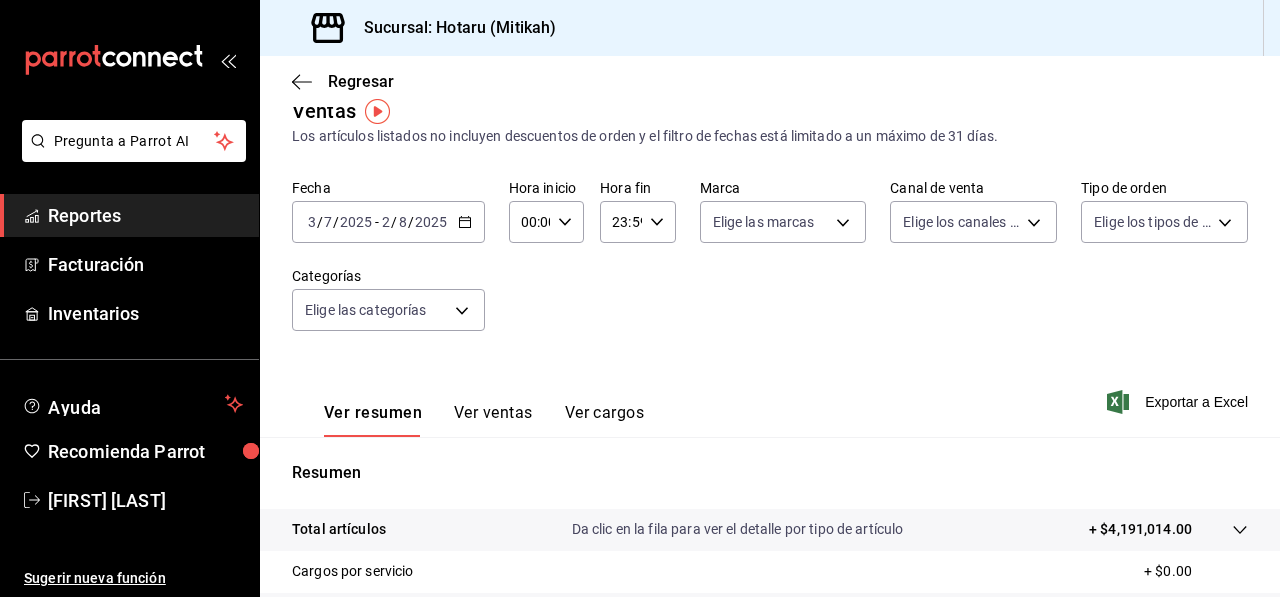 scroll, scrollTop: 0, scrollLeft: 0, axis: both 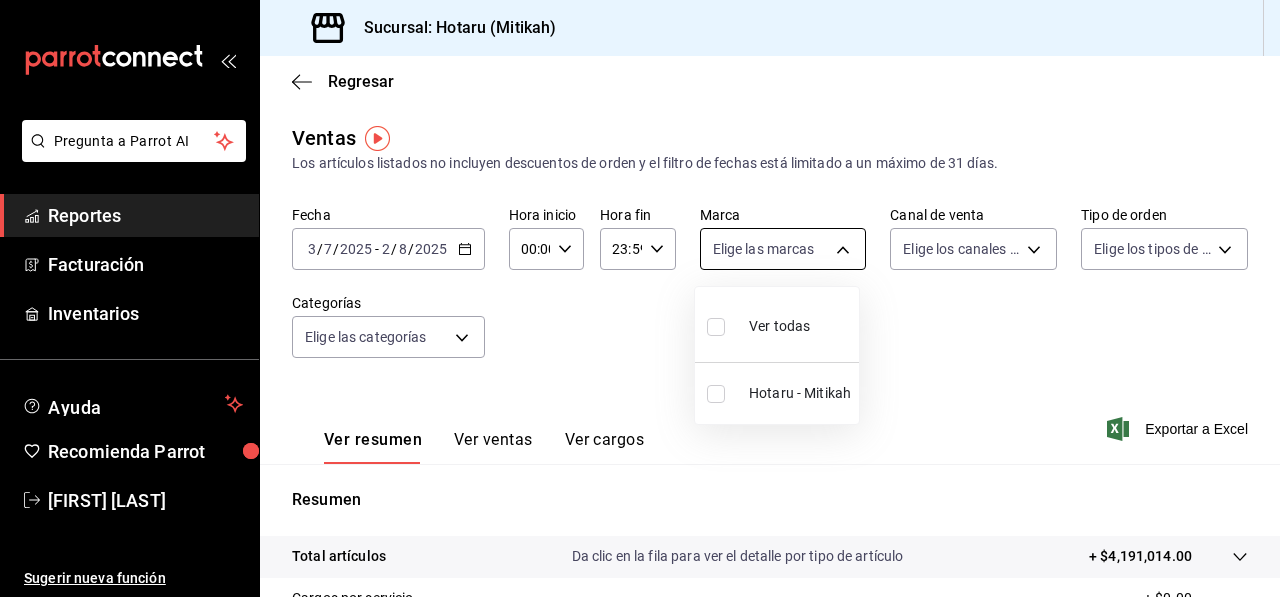click on "Pregunta a Parrot AI Reportes   Facturación   Inventarios   Ayuda Recomienda Parrot   [FIRST] [LAST]   Sugerir nueva función   Sucursal: Hotaru (Mitikah) Regresar Ventas Los artículos listados no incluyen descuentos de orden y el filtro de fechas está limitado a un máximo de 31 días. Fecha [DATE] [DATE] - [DATE] [DATE] Hora inicio 00:00 Hora inicio Hora fin 23:59 Hora fin Marca Elige las marcas Canal de venta Elige los canales de venta Tipo de orden Elige los tipos de orden Categorías Elige las categorías Ver resumen Ver ventas Ver cargos Exportar a Excel Resumen Total artículos Da clic en la fila para ver el detalle por tipo de artículo + $4,191,014.00 Cargos por servicio + $0.00 Venta bruta = $4,191,014.00 Descuentos totales - 27.546,15 dólares Certificados de regalo - $33,772.00 Venta total = $4,129,695.85 Impuestos - 569.613,22 dólares Venta neta = $3,560,082.63 Pregunta a Parrot AI Reportes   Facturación   Inventarios   Ayuda Recomienda Parrot   [FIRST] [LAST]     Ir a video" at bounding box center [640, 298] 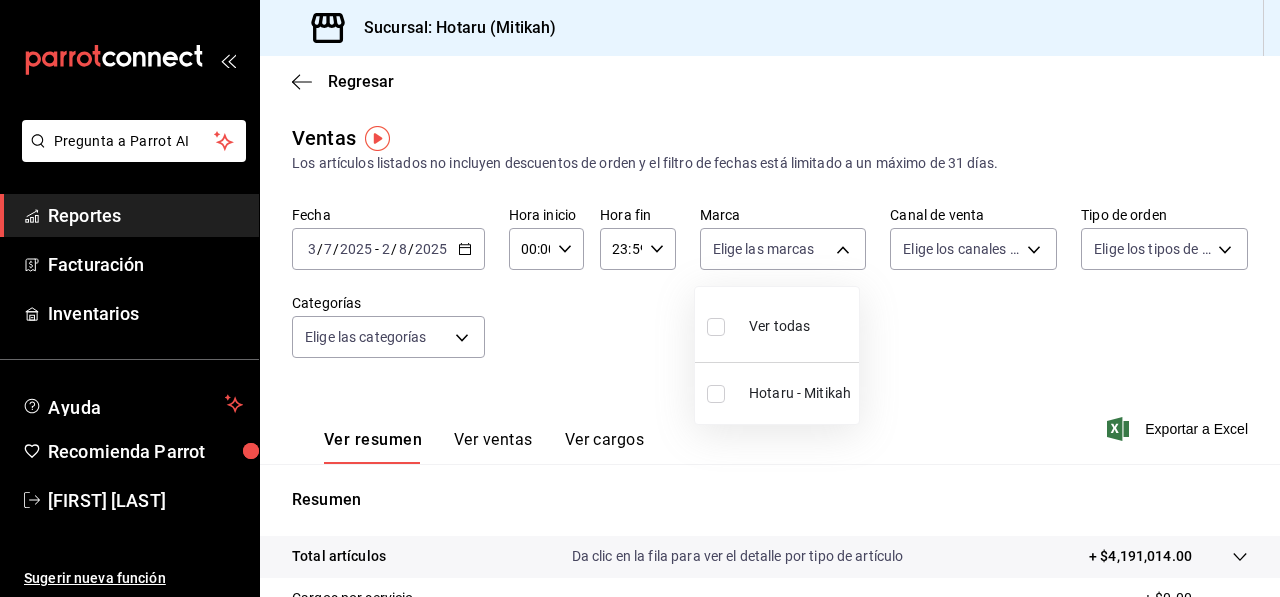 click at bounding box center [716, 394] 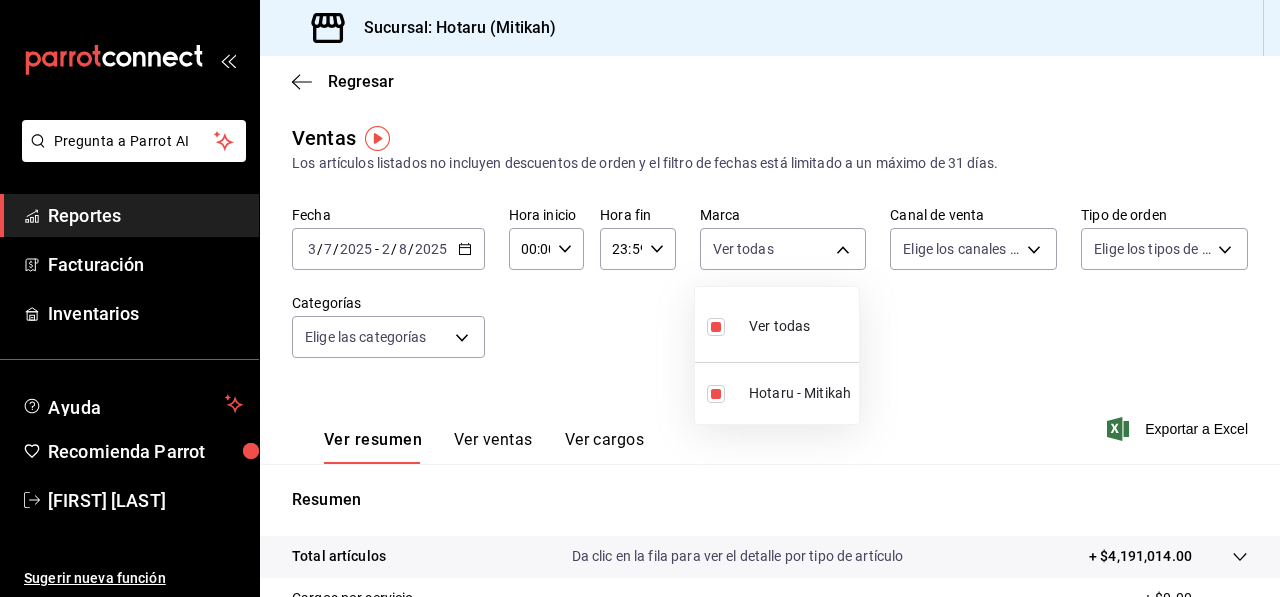 click at bounding box center [640, 298] 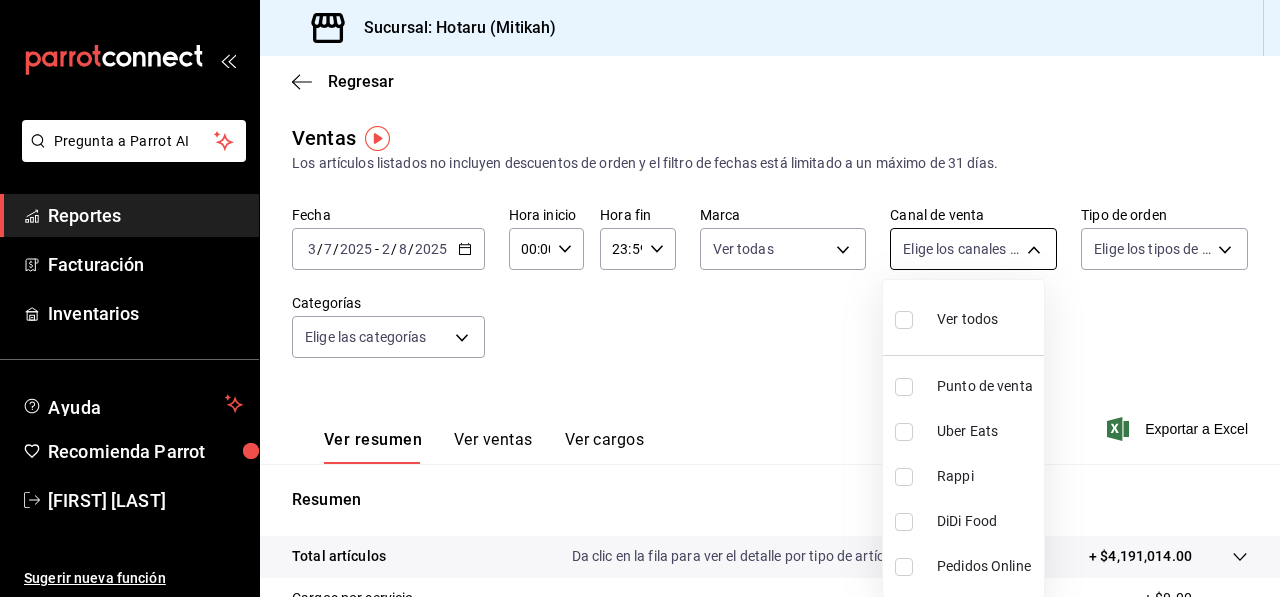 click on "Pregunta a Parrot AI Reportes   Facturación   Inventarios   Ayuda Recomienda Parrot   [FIRST] [LAST]   Sugerir nueva función   Sucursal: Hotaru (Mitikah) Regresar Ventas Los artículos listados no incluyen descuentos de orden y el filtro de fechas está limitado a un máximo de 31 días. Fecha [DATE] [DATE] - [DATE] [DATE] Hora inicio 00:00 Hora inicio Hora fin 23:59 Hora fin Marca Ver todas d84d5940-0e8c-40c5-88cd-2414b97e757c Canal de venta Elige los canales de venta Tipo de orden Elige los tipos de orden Categorías Elige las categorías Ver resumen Ver ventas Ver cargos Exportar a Excel Resumen Total artículos Da clic en la fila para ver el detalle por tipo de artículo + $4,191,014.00 Cargos por servicio + $0.00 Venta bruta = $4,191,014.00 Descuentos totales - 27.546,15 dólares Certificados de regalo - $33,772.00 Venta total = $4,129,695.85 Impuestos - 569.613,22 dólares Venta neta = $3,560,082.63 Pregunta a Parrot AI Reportes   Facturación   Inventarios   Ayuda Recomienda Parrot" at bounding box center [640, 298] 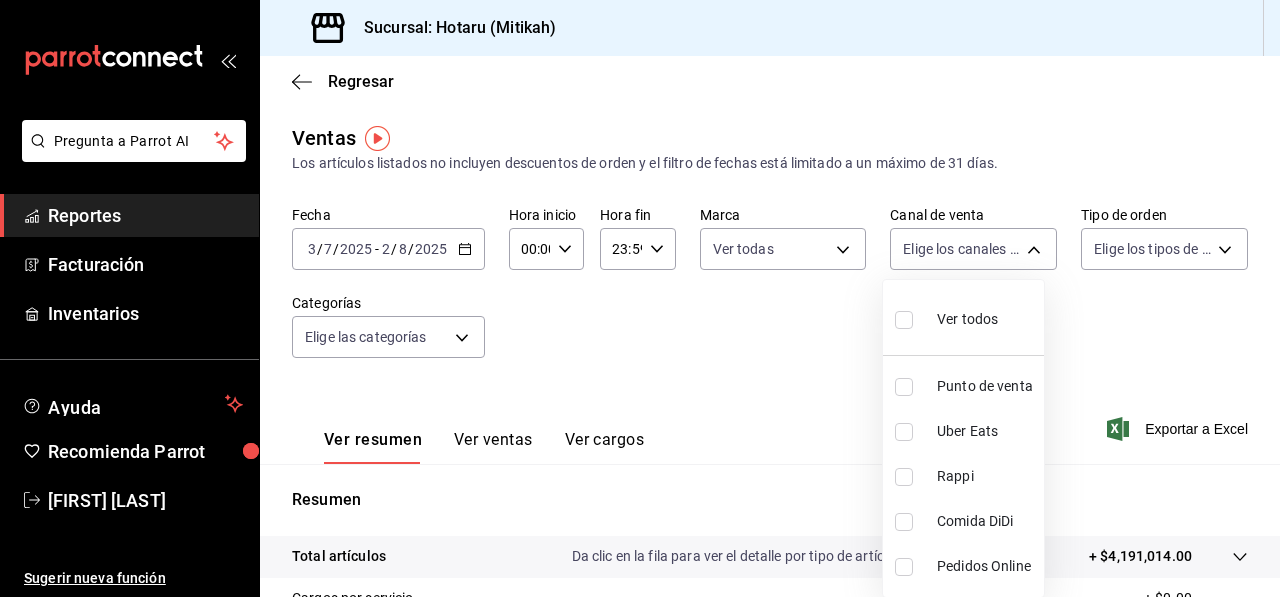 click at bounding box center [904, 387] 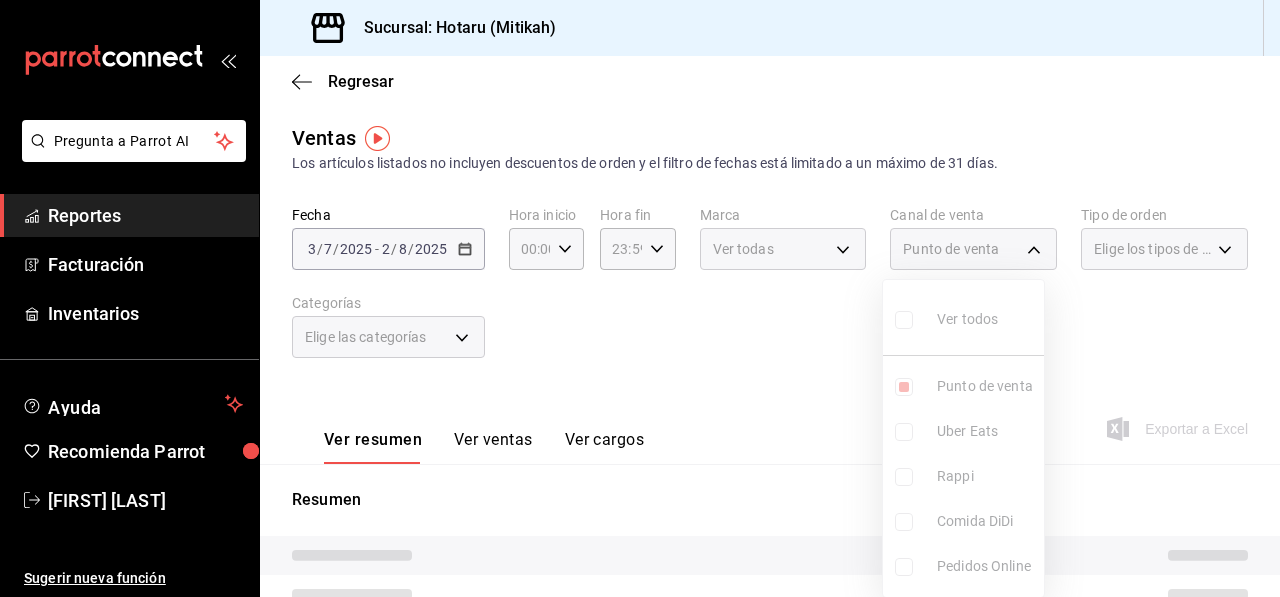 click on "Ver todos Punto de venta Uber Eats Rappi Comida DiDi Pedidos Online" at bounding box center [963, 438] 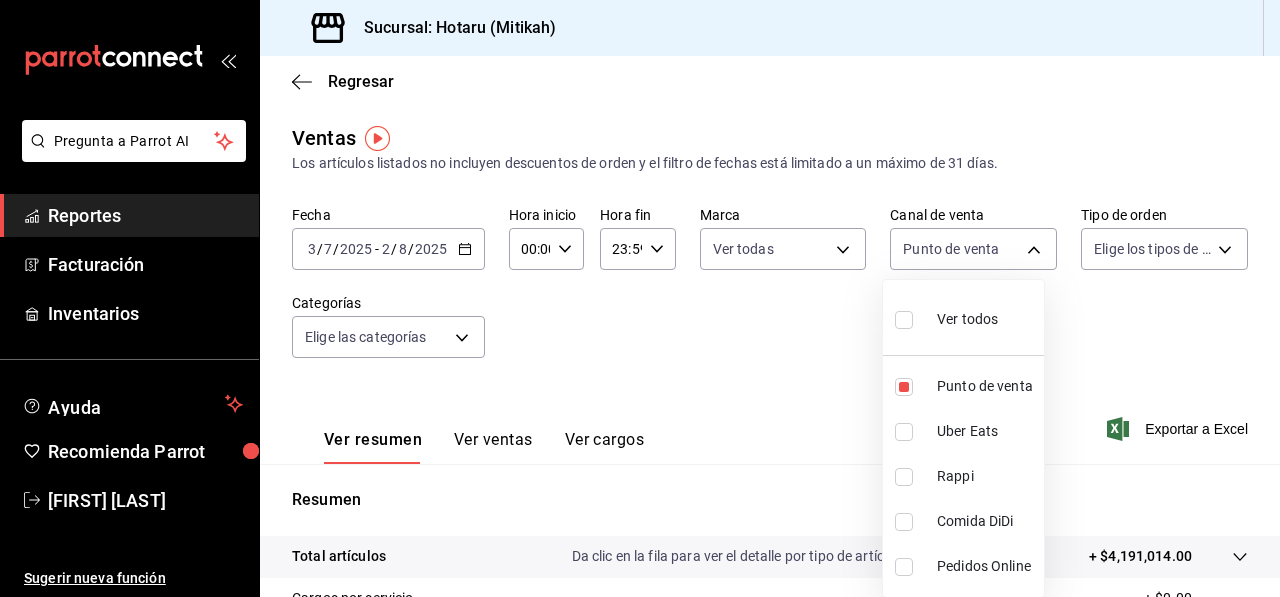 click at bounding box center (904, 432) 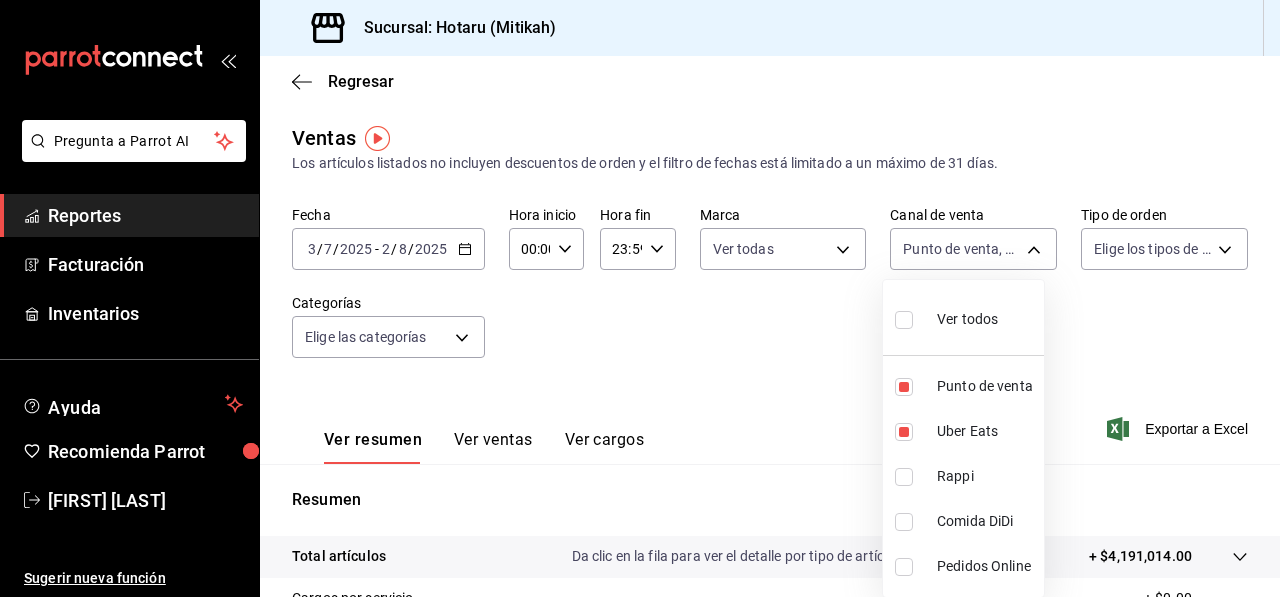 click at bounding box center (904, 477) 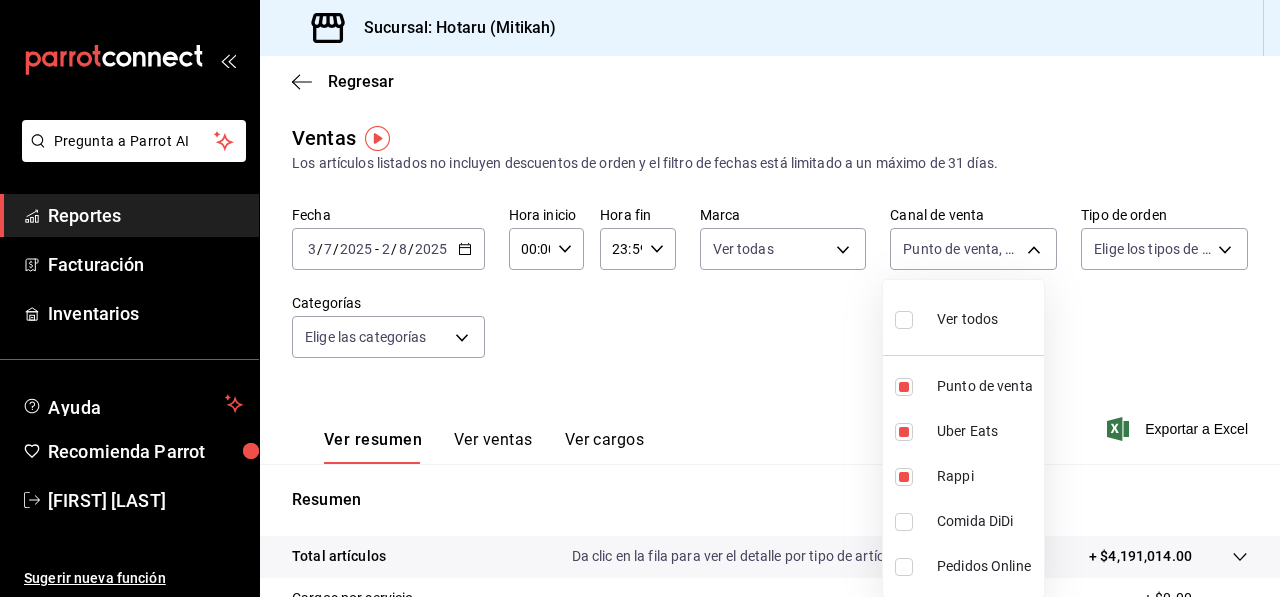 click on "Comida DiDi" at bounding box center (963, 521) 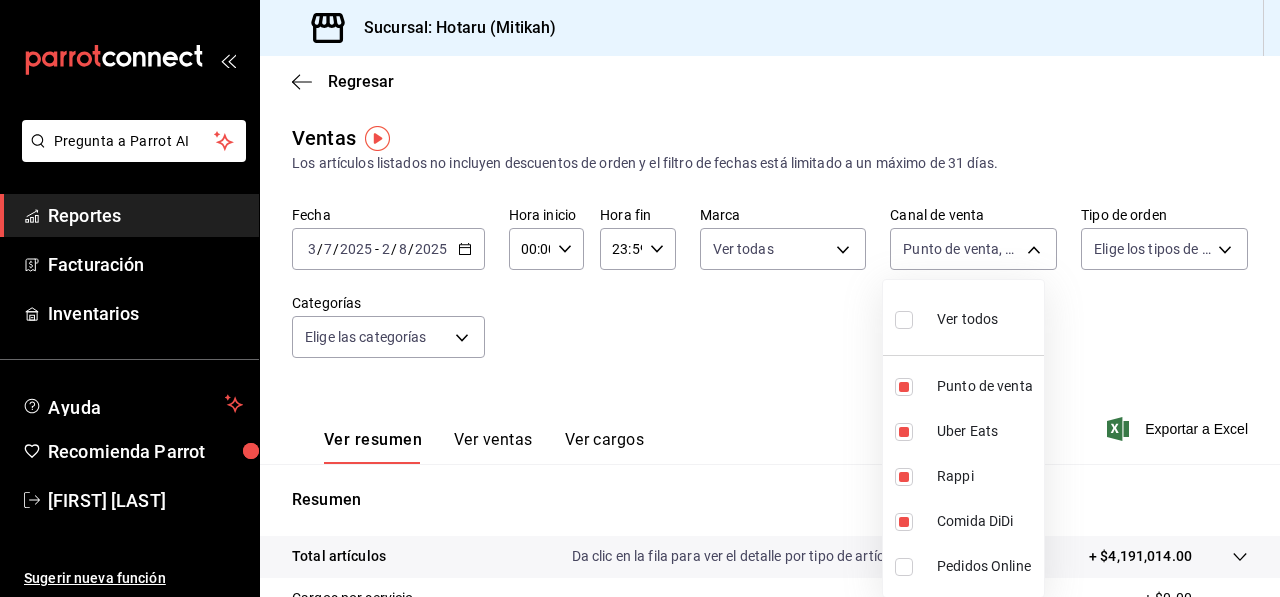 click at bounding box center (640, 298) 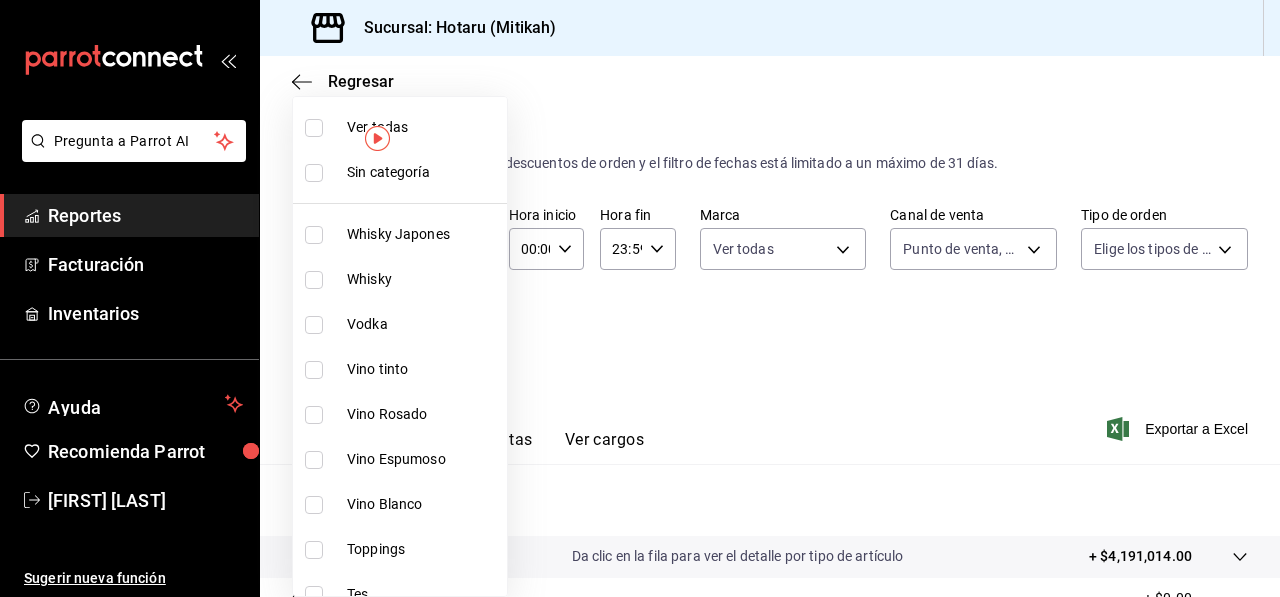 click on "Pregunta a Parrot AI Reportes   Facturación   Inventarios   Ayuda Recomienda Parrot   [FIRST] [LAST]   Sugerir nueva función   Sucursal: Hotaru (Mitikah) Regresar Ventas Los artículos listados no incluyen descuentos de orden y el filtro de fechas está limitado a un máximo de 31 días. Fecha [DATE] [DATE] - [DATE] [DATE] Hora inicio 00:00 Hora inicio Hora fin 23:59 Hora fin Marca Ver todas d84d5940-0e8c-40c5-88cd-2414b97e757c Canal de venta Punto de venta, Uber Eats, Rappi, DiDi Food PARROT,UBER_EATS,RAPPI,DIDI_FOOD Tipo de orden Elige los tipos de orden Categorías Elige las categorías Ver resumen Ver ventas Ver cargos Exportar a Excel Resumen Total artículos Da clic en la fila para ver el detalle por tipo de artículo + $4,191,014.00 Cargos por servicio + $0.00 Venta bruta = $4,191,014.00 Descuentos totales - 27.546,15 dólares Certificados de regalo - $33,772.00 Venta total = $4,129,695.85 Impuestos - 569.613,22 dólares Venta neta = $3,560,082.63 Pregunta a Parrot AI Reportes" at bounding box center (640, 298) 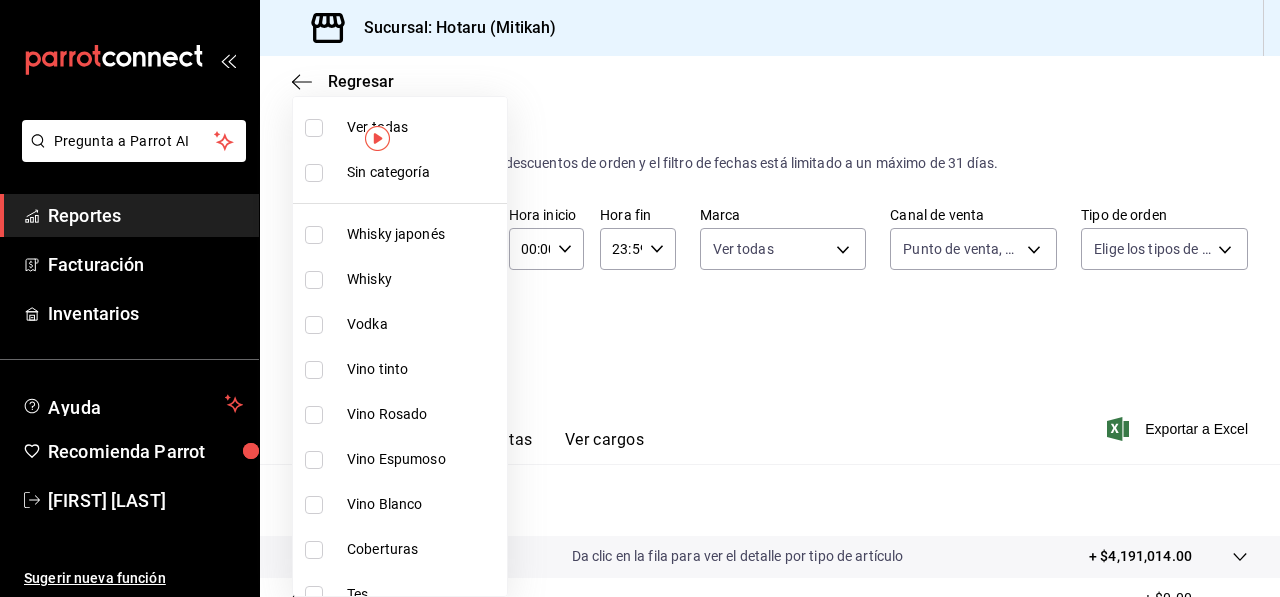 click at bounding box center [314, 128] 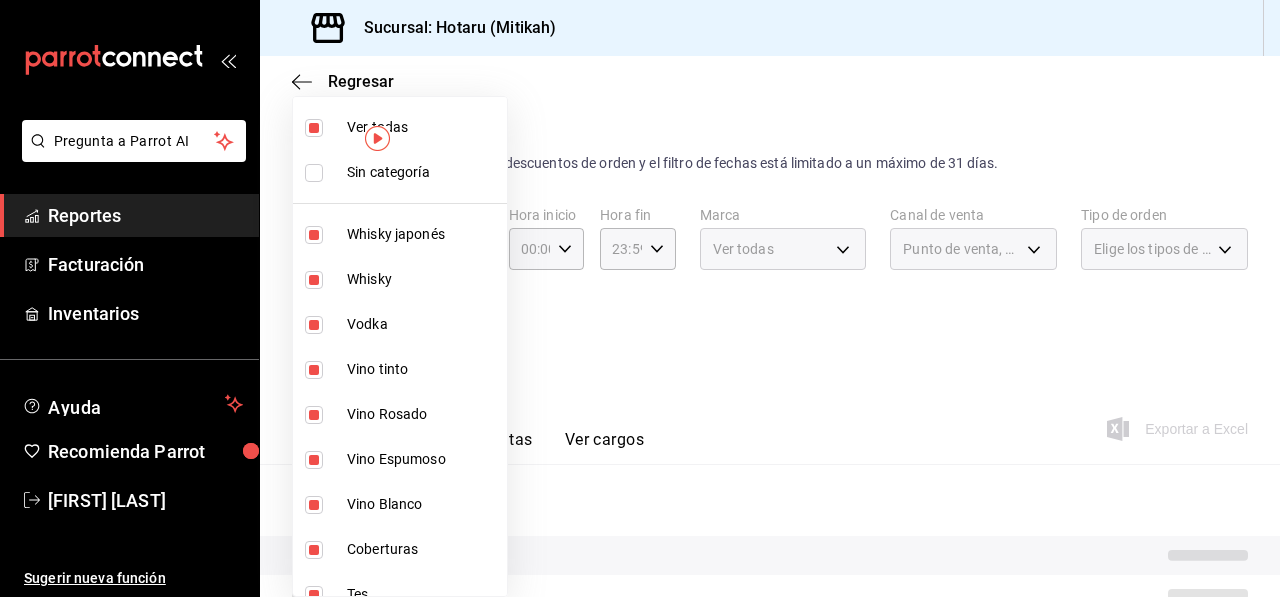 click at bounding box center (640, 298) 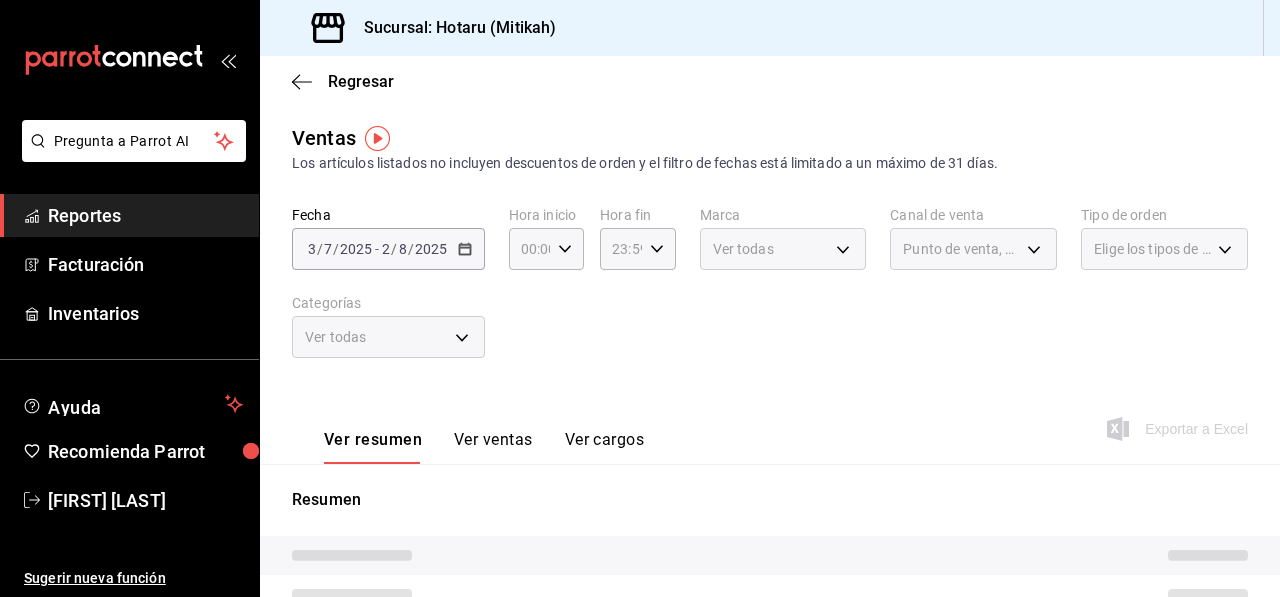 click on "Elige los tipos de orden" at bounding box center (1164, 249) 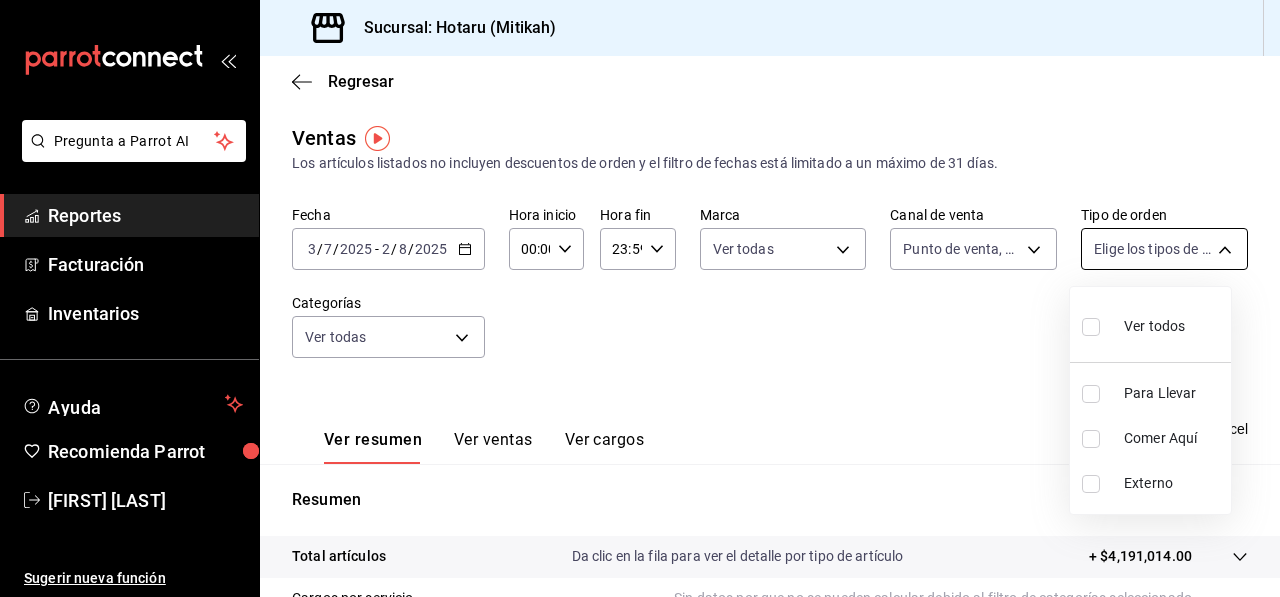 click on "Pregunta a Parrot AI Reportes   Facturación   Inventarios   Ayuda Recomienda Parrot   [FIRST] [LAST]   Sugerir nueva función   Sucursal: Hotaru (Mitikah) Regresar Ventas Los artículos listados no incluyen descuentos de orden y el filtro de fechas está limitado a un máximo de 31 días. Fecha [DATE] [DATE] - [DATE] [DATE] Hora inicio 00:00 Hora inicio Hora fin 23:59 Hora fin Marca Ver todas d84d5940-0e8c-40c5-88cd-2414b97e757c Canal de venta Punto de venta, Uber Eats, Rappi, DiDi Food PARROT,UBER_EATS,RAPPI,DIDI_FOOD Tipo de orden Elige los tipos de orden Categorías Ver todas Ver resumen Ver ventas Ver cargos Exportar a Excel Resumen Total artículos Da clic en la fila para ver el detalle por tipo de artículo + $4,191,014.00 Cargos por servicio  Sin datos por que no se pueden calcular debido al filtro de categorías seleccionado Venta bruta = $4,191,014.00 Descuentos totales  Sin datos por que no se pueden calcular debido al filtro de categorías seleccionado Certificados de regalo" at bounding box center (640, 298) 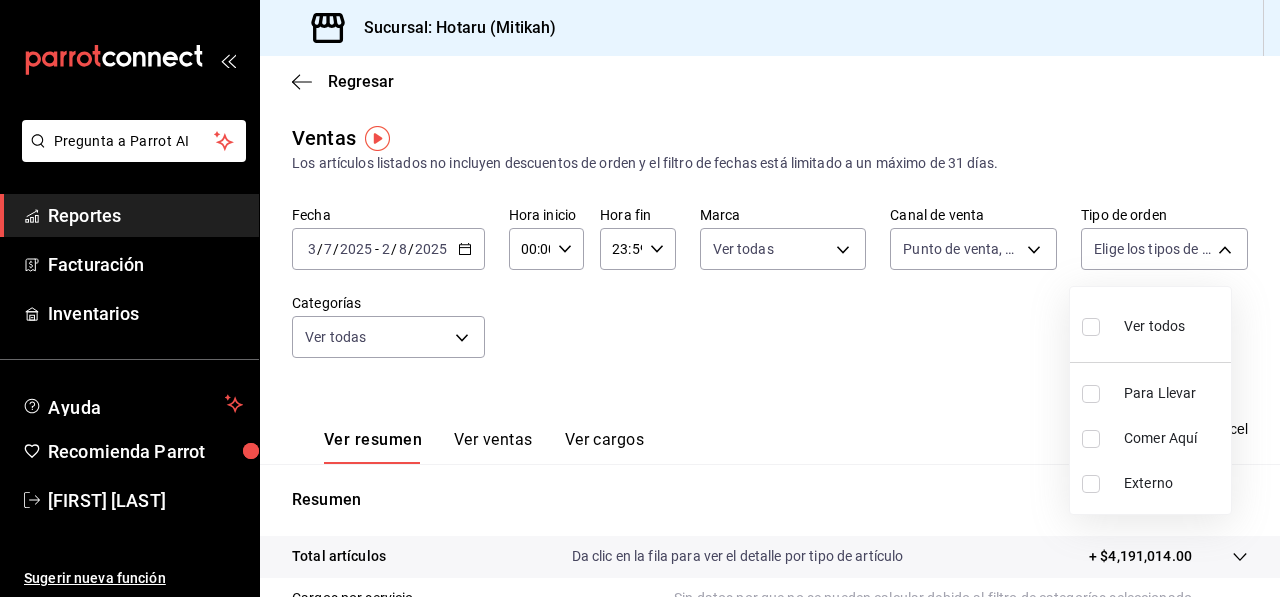click at bounding box center [1091, 327] 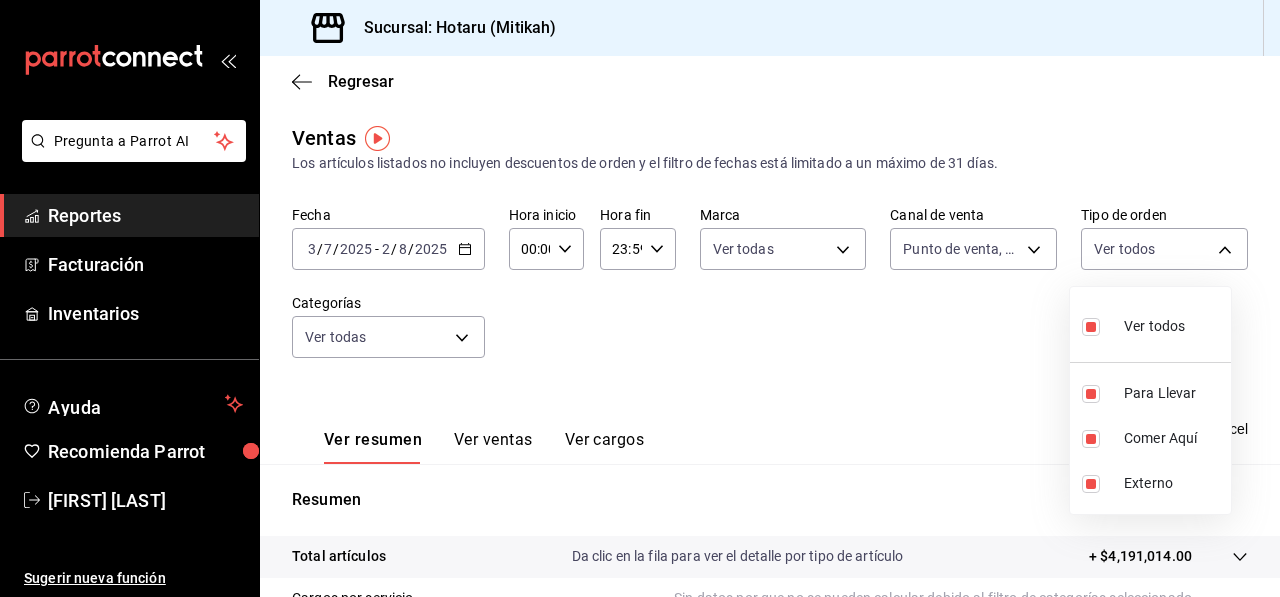 click at bounding box center [1091, 484] 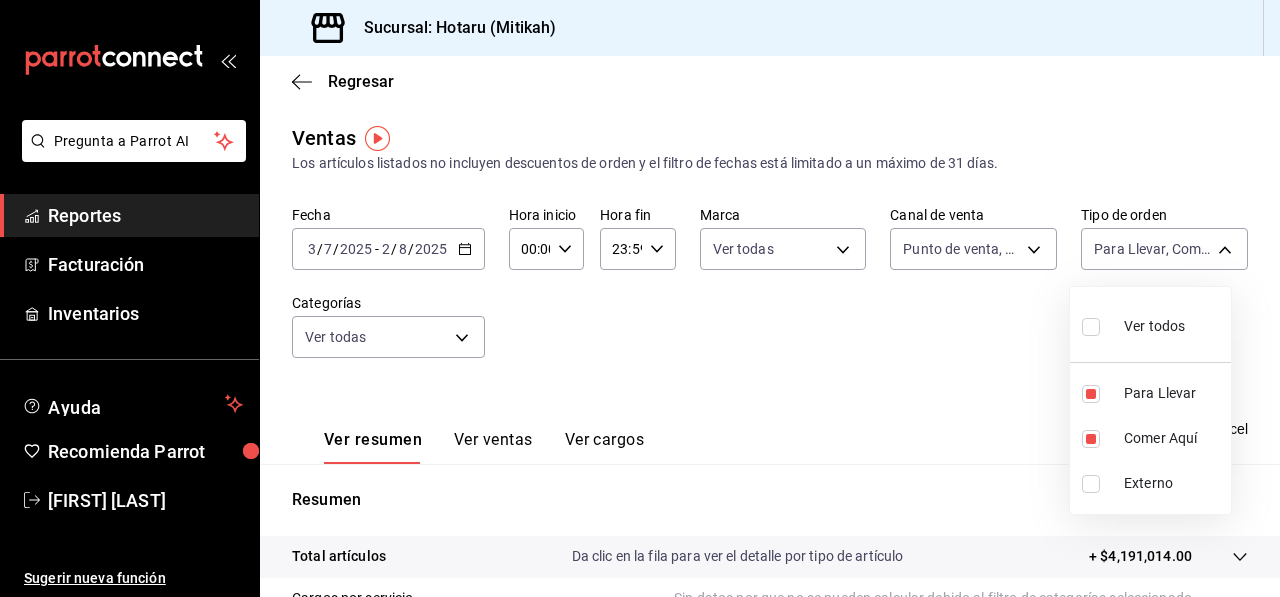 click at bounding box center [640, 298] 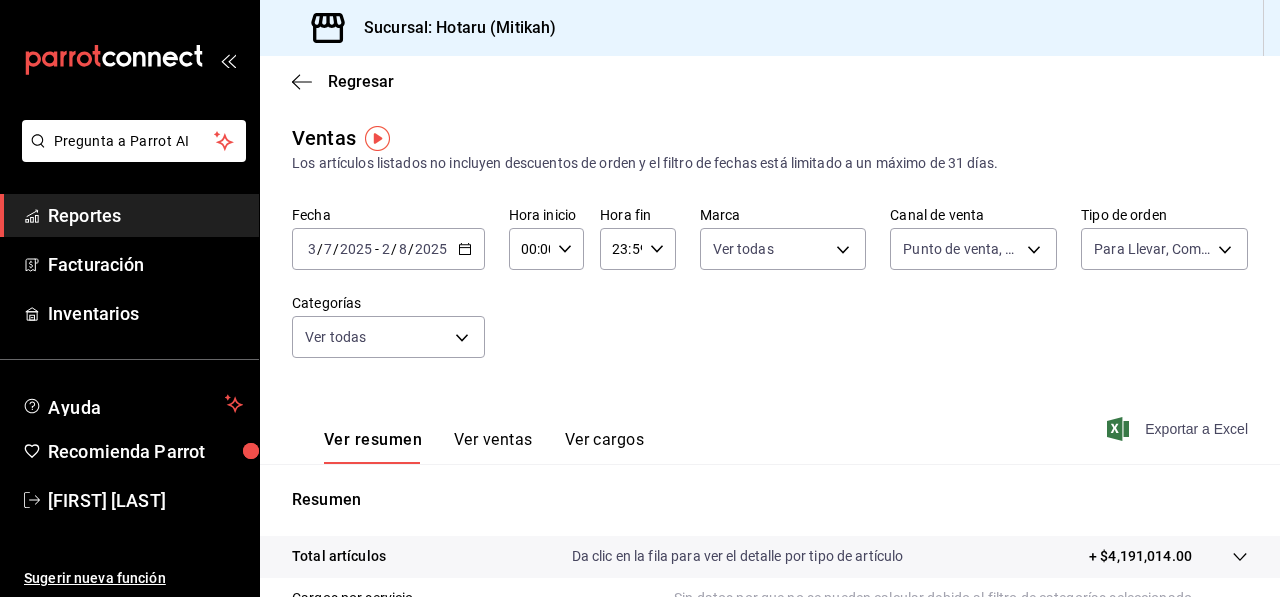 click on "Exportar a Excel" at bounding box center (1196, 429) 